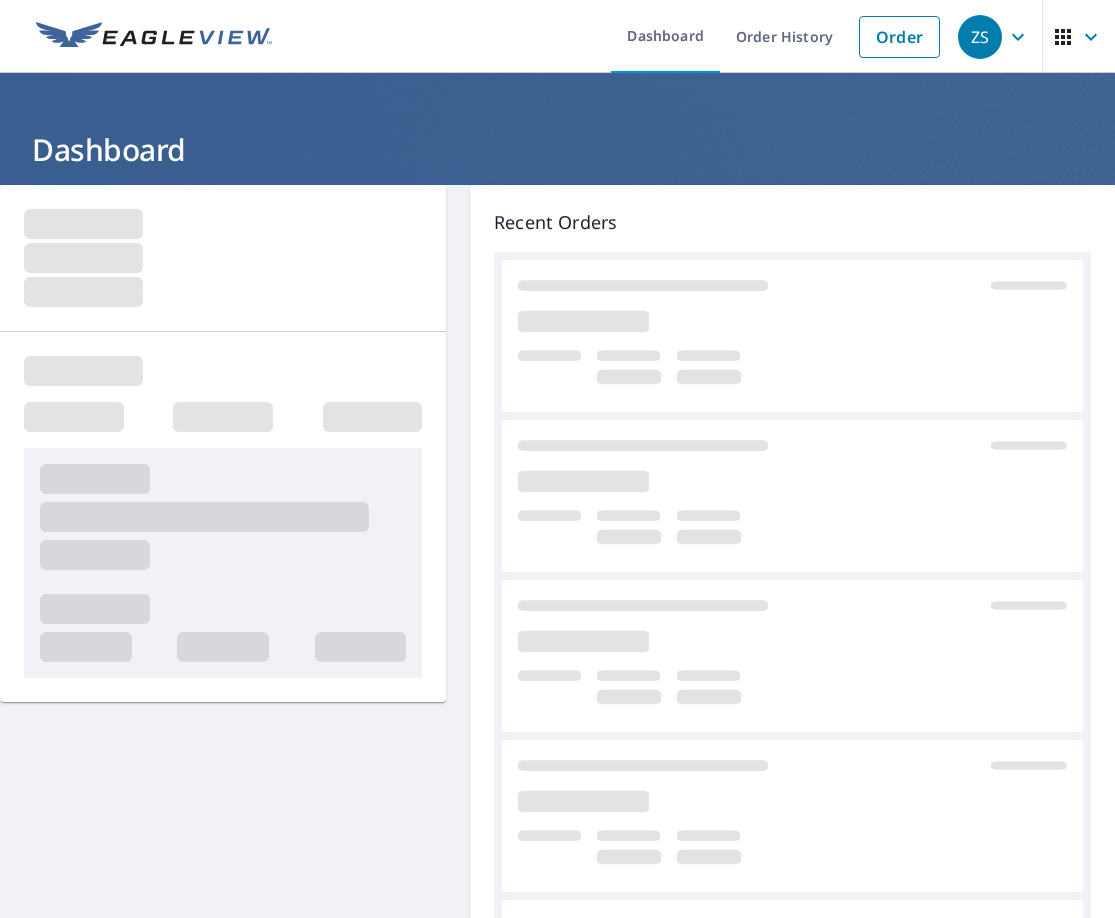 scroll, scrollTop: 0, scrollLeft: 0, axis: both 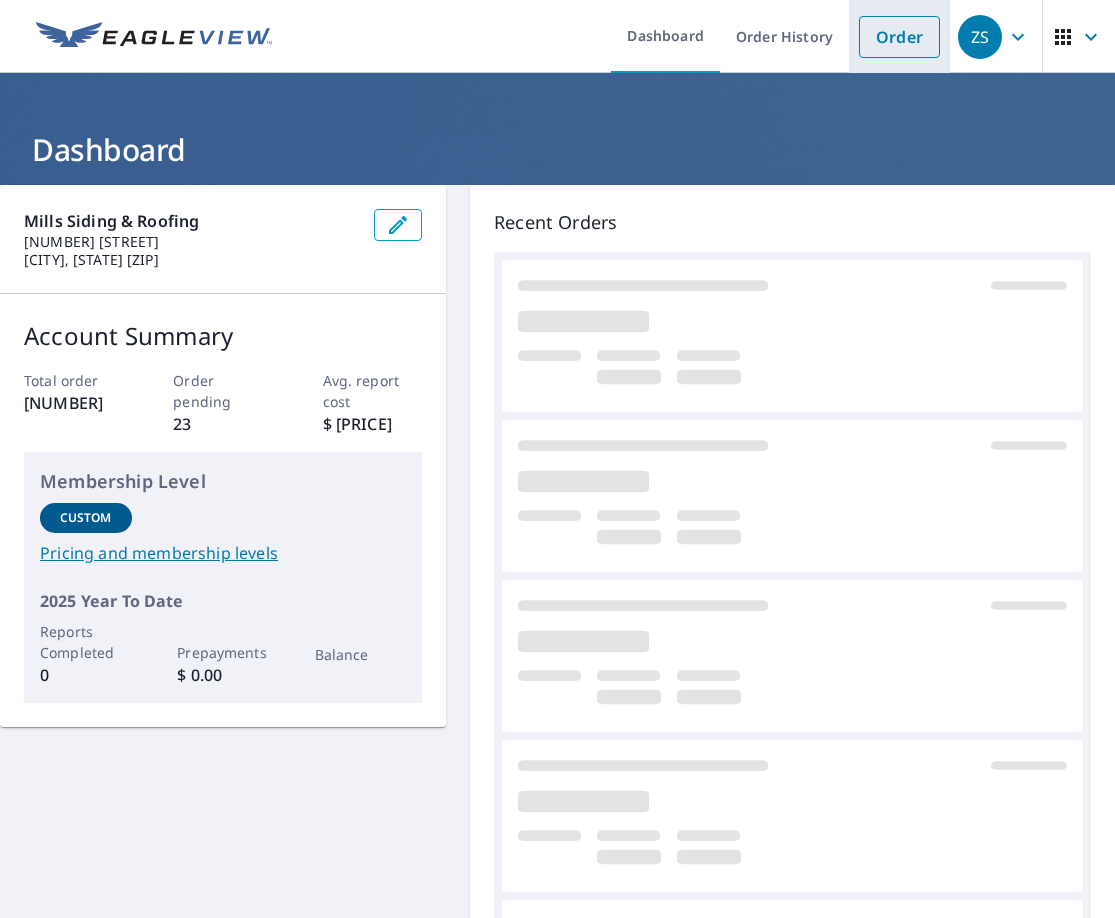 click on "Order" at bounding box center [899, 37] 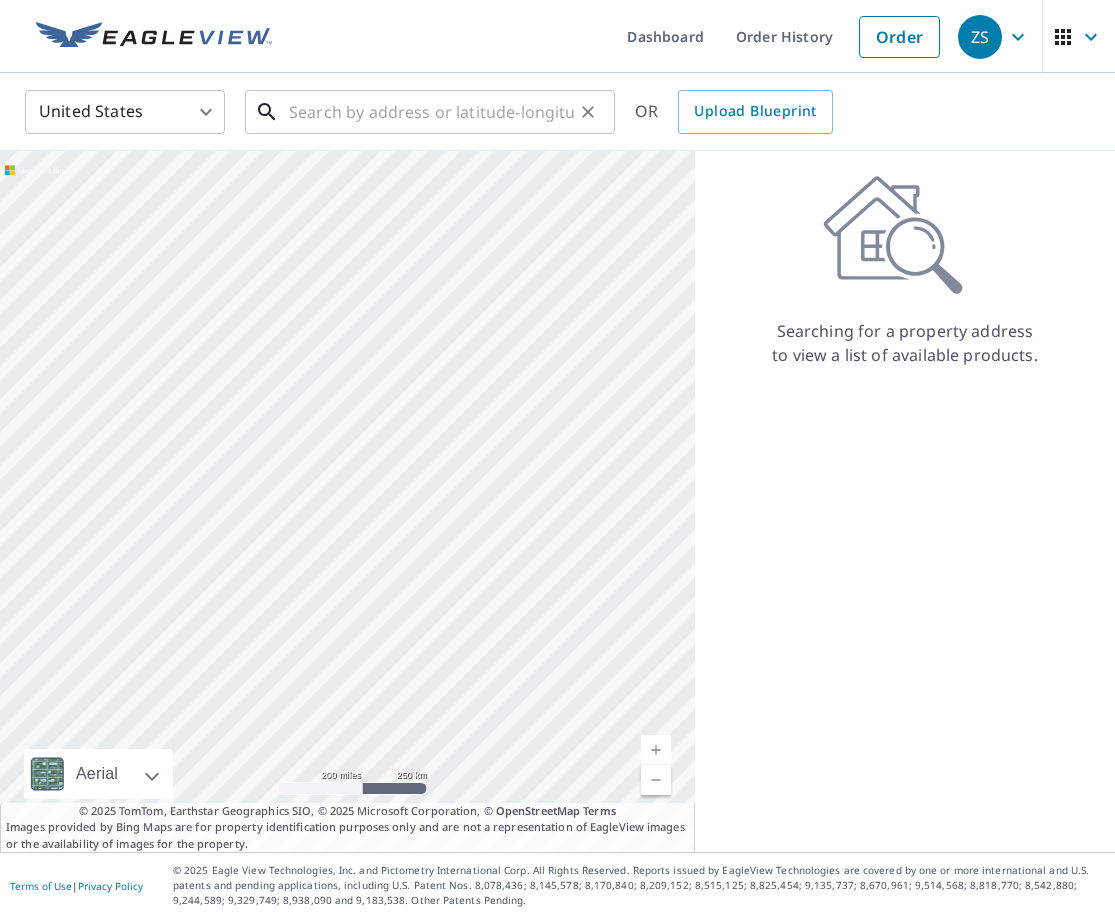 click at bounding box center (431, 112) 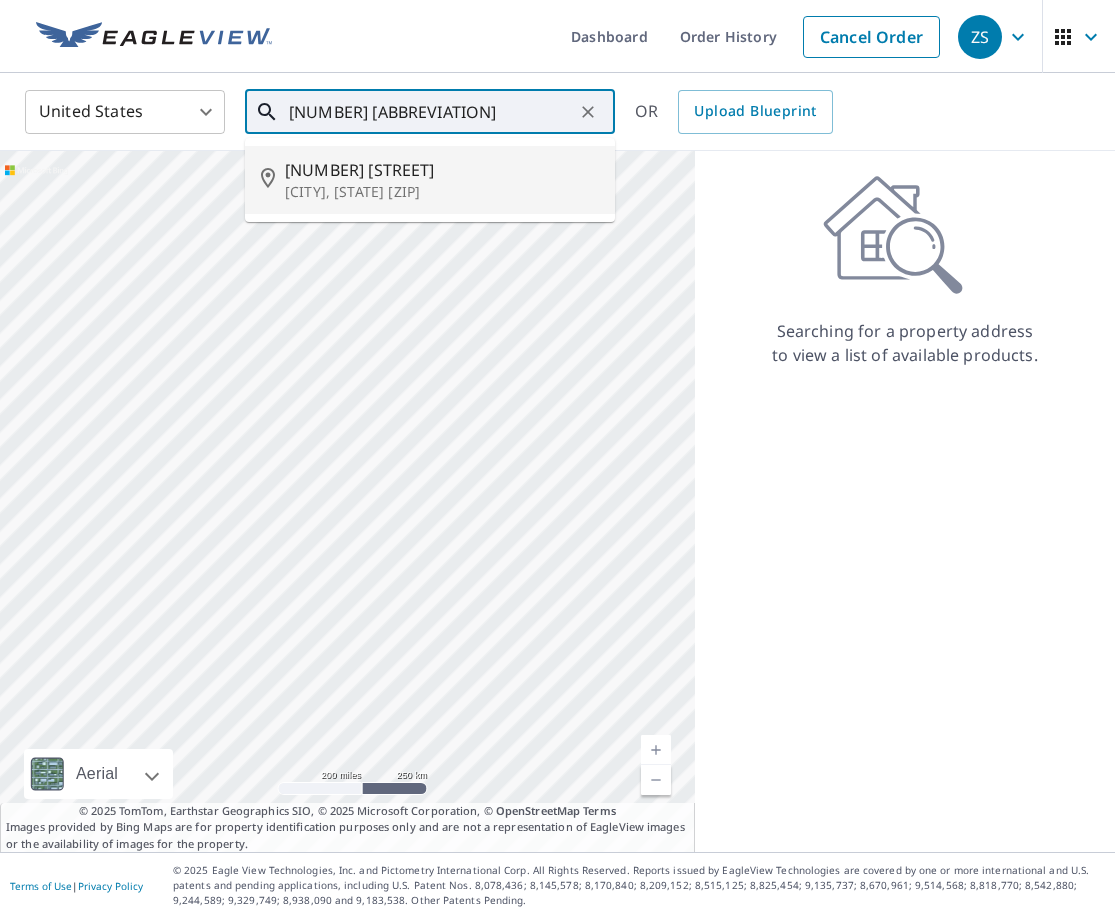 click on "[NUMBER] [STREET]" at bounding box center (442, 170) 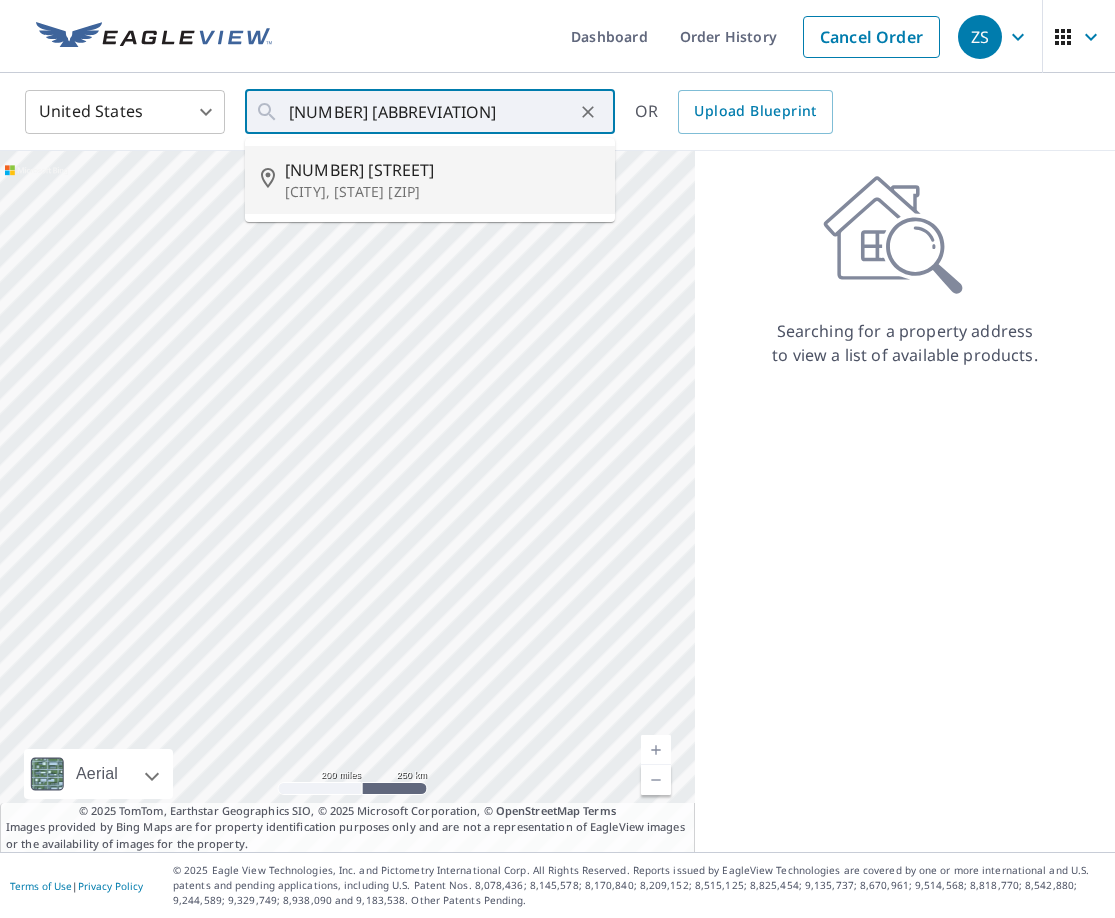 type on "[NUMBER] [STREET] [CITY], [STATE] [ZIP]" 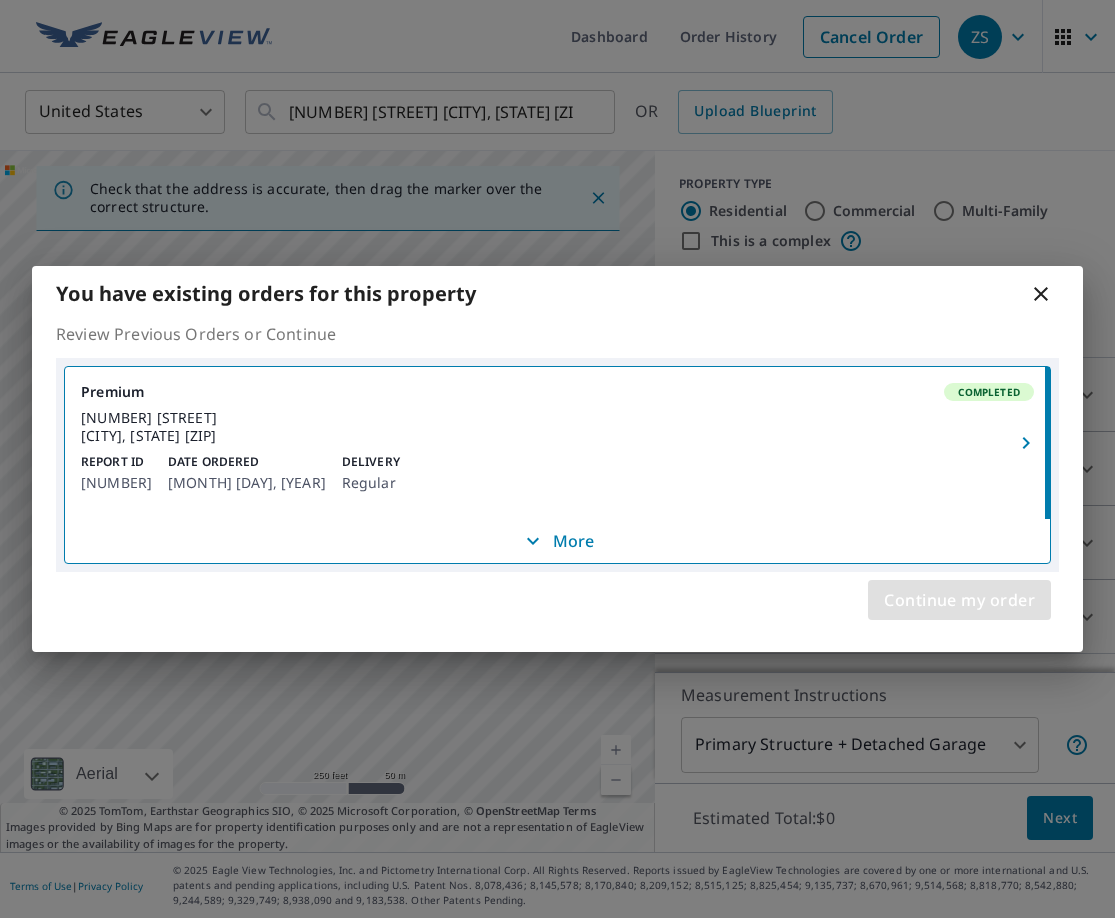 click on "Continue my order" at bounding box center [959, 600] 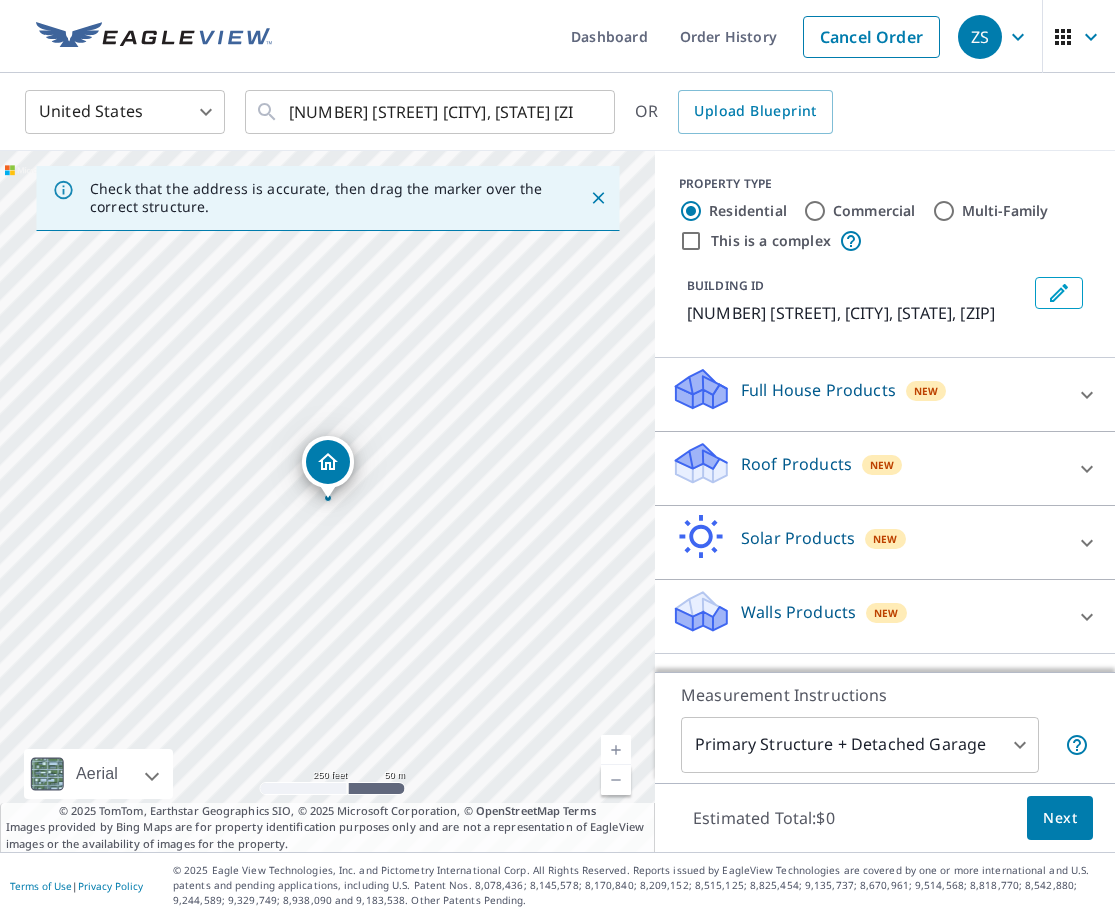 click on "Roof Products New" at bounding box center (867, 468) 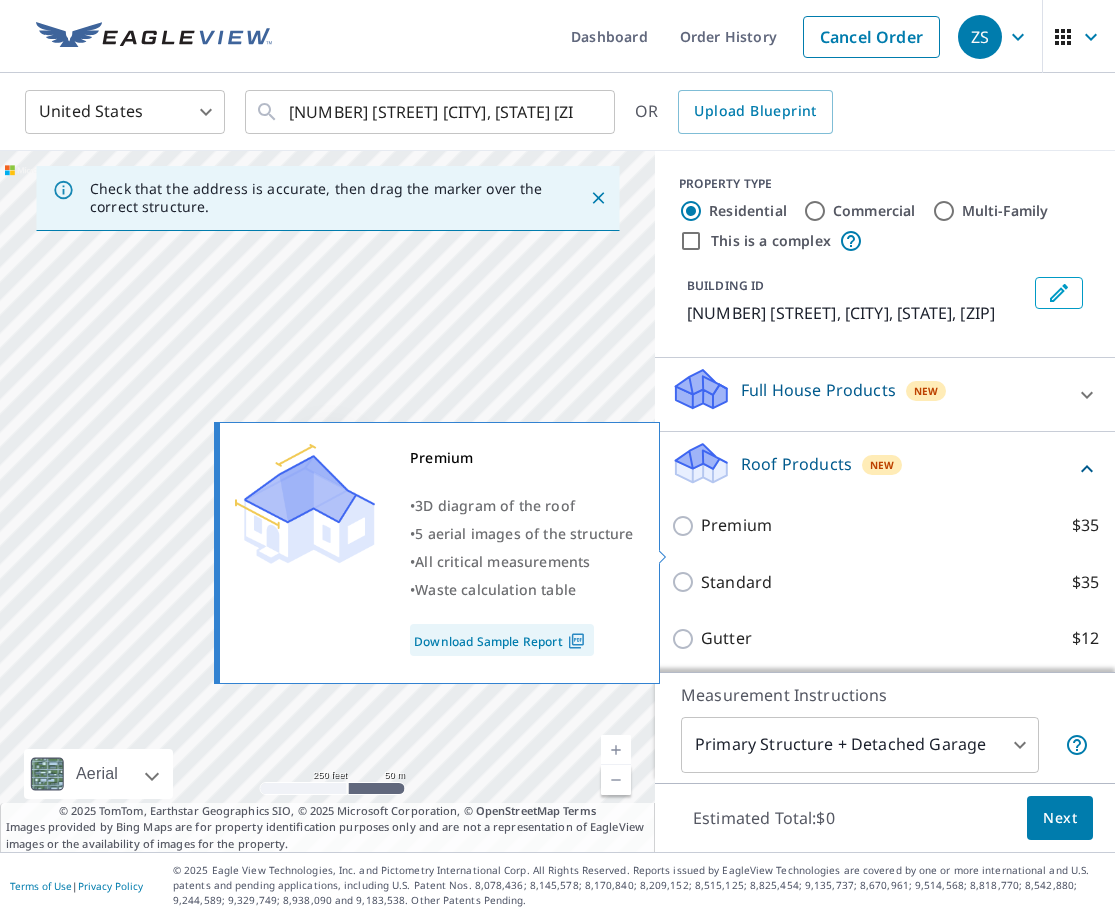 click on "Premium $35" at bounding box center (686, 526) 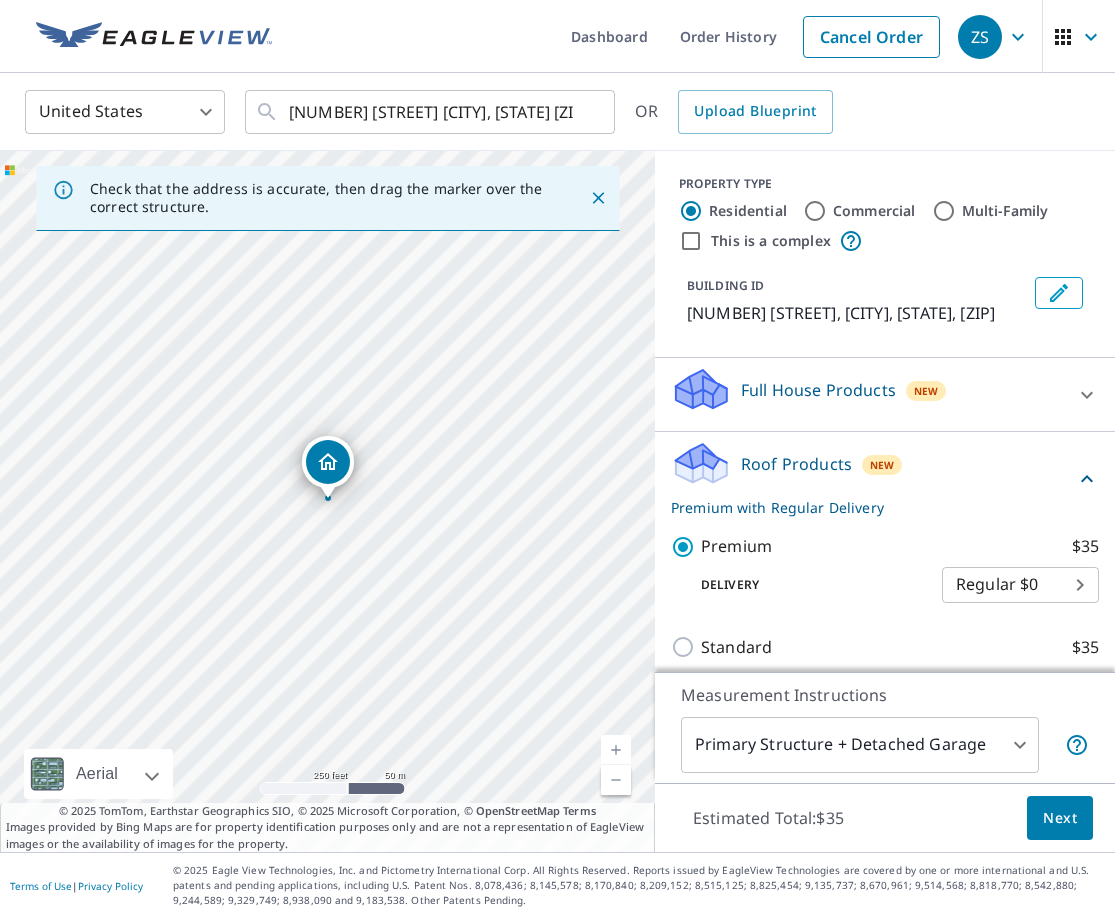 click on "Next" at bounding box center [1060, 818] 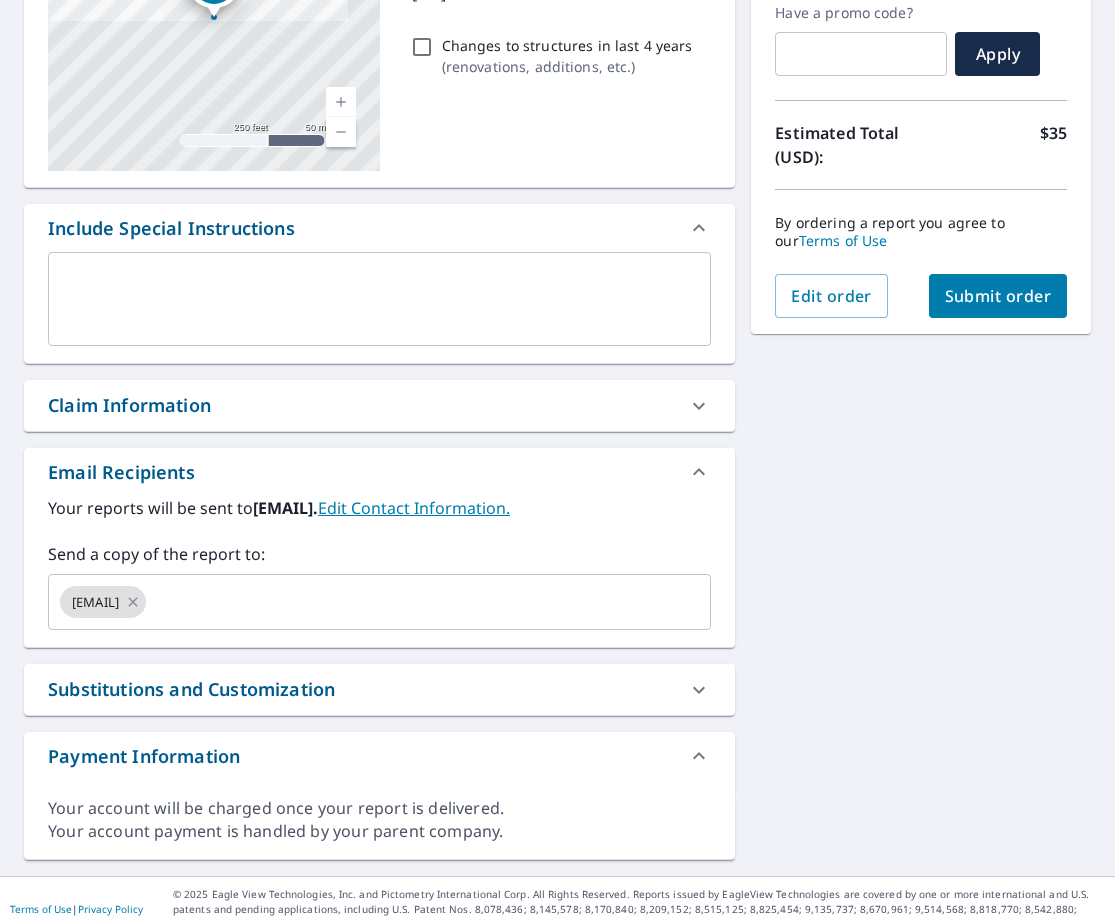 scroll, scrollTop: 355, scrollLeft: 0, axis: vertical 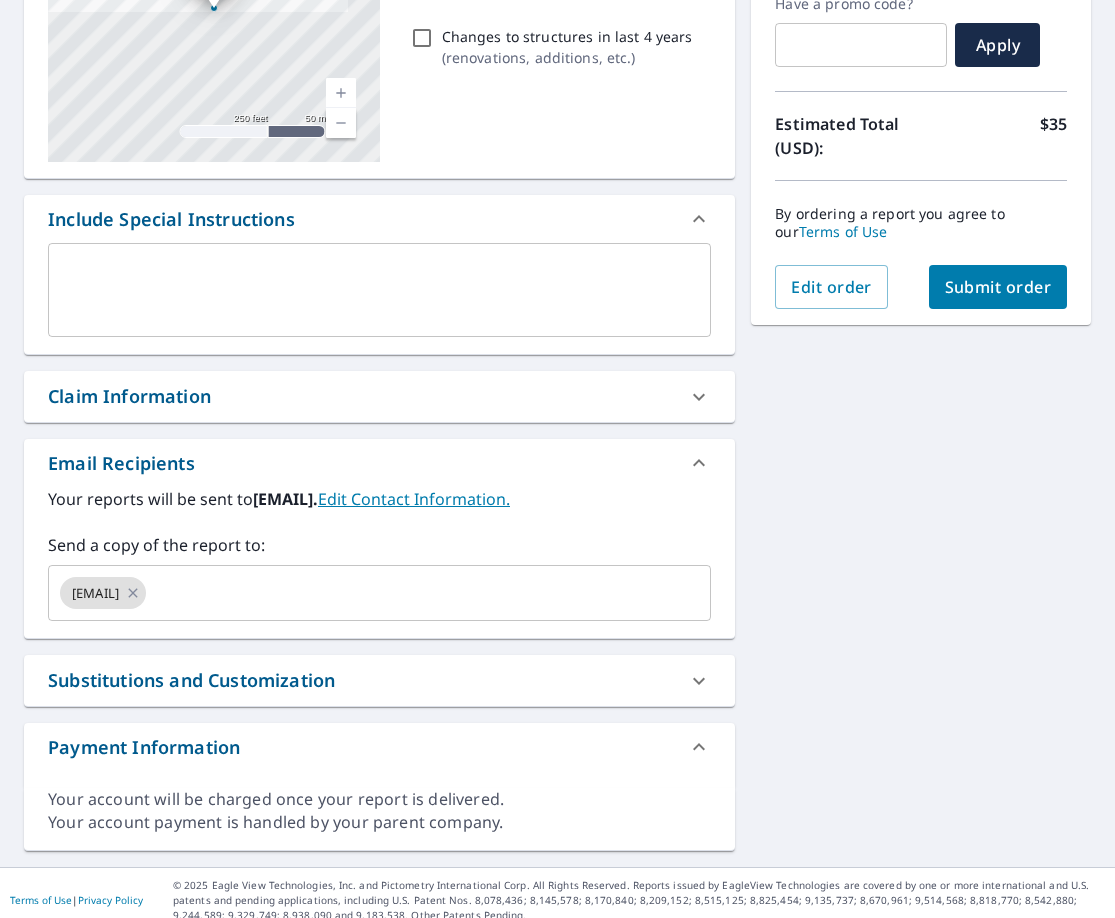 click at bounding box center (699, 397) 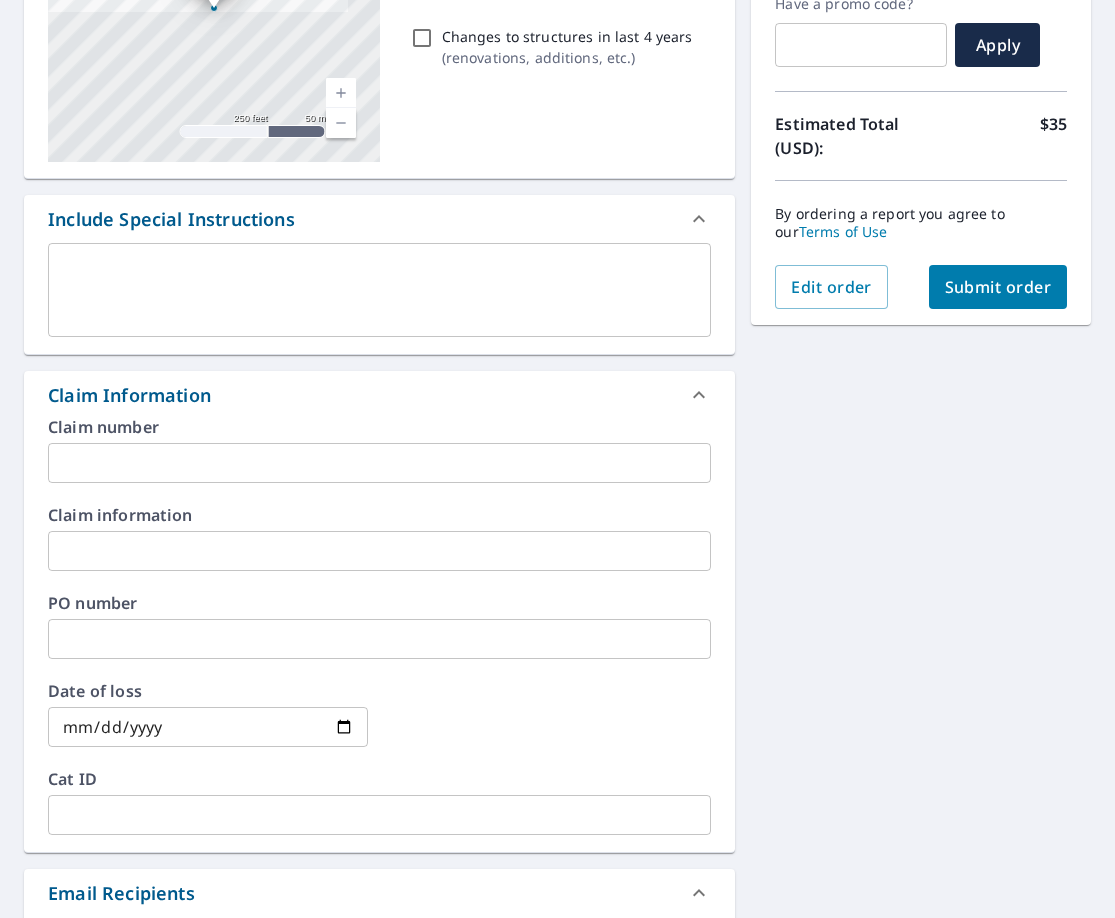 click at bounding box center [379, 463] 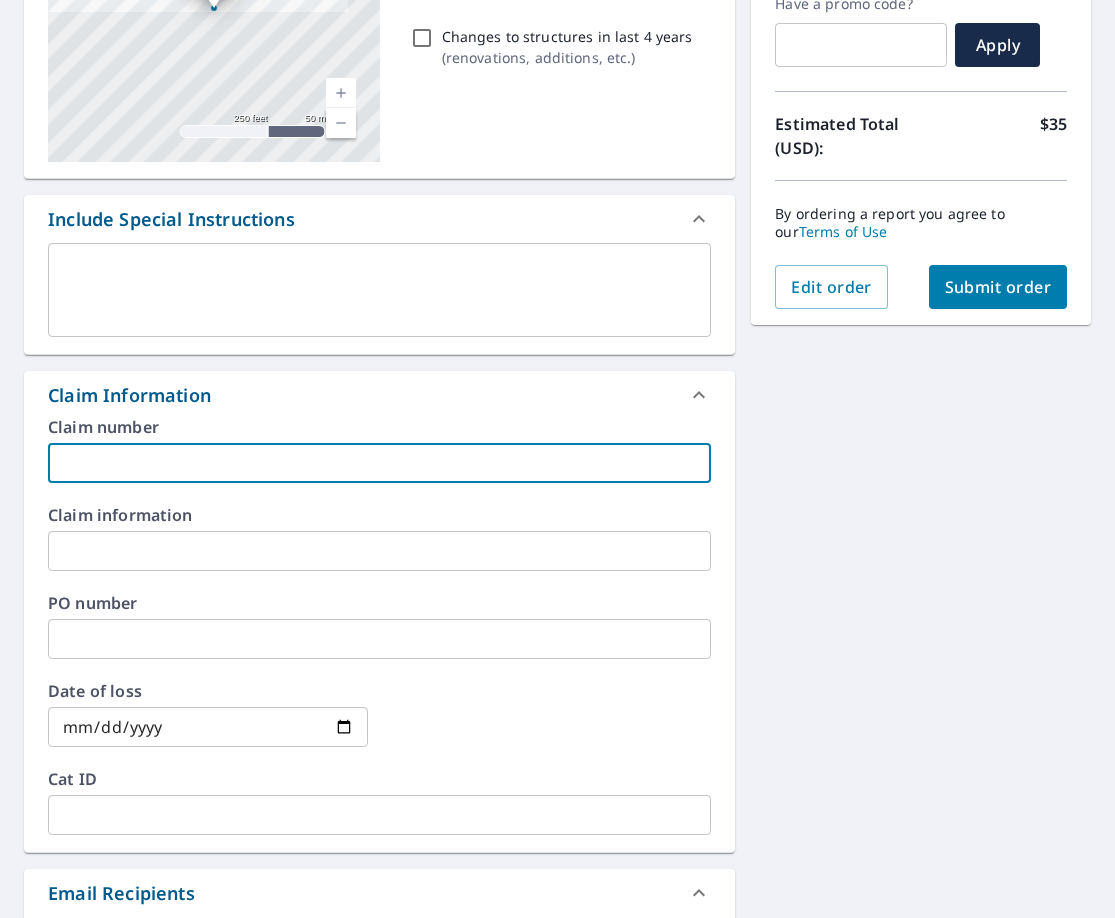 type on "L" 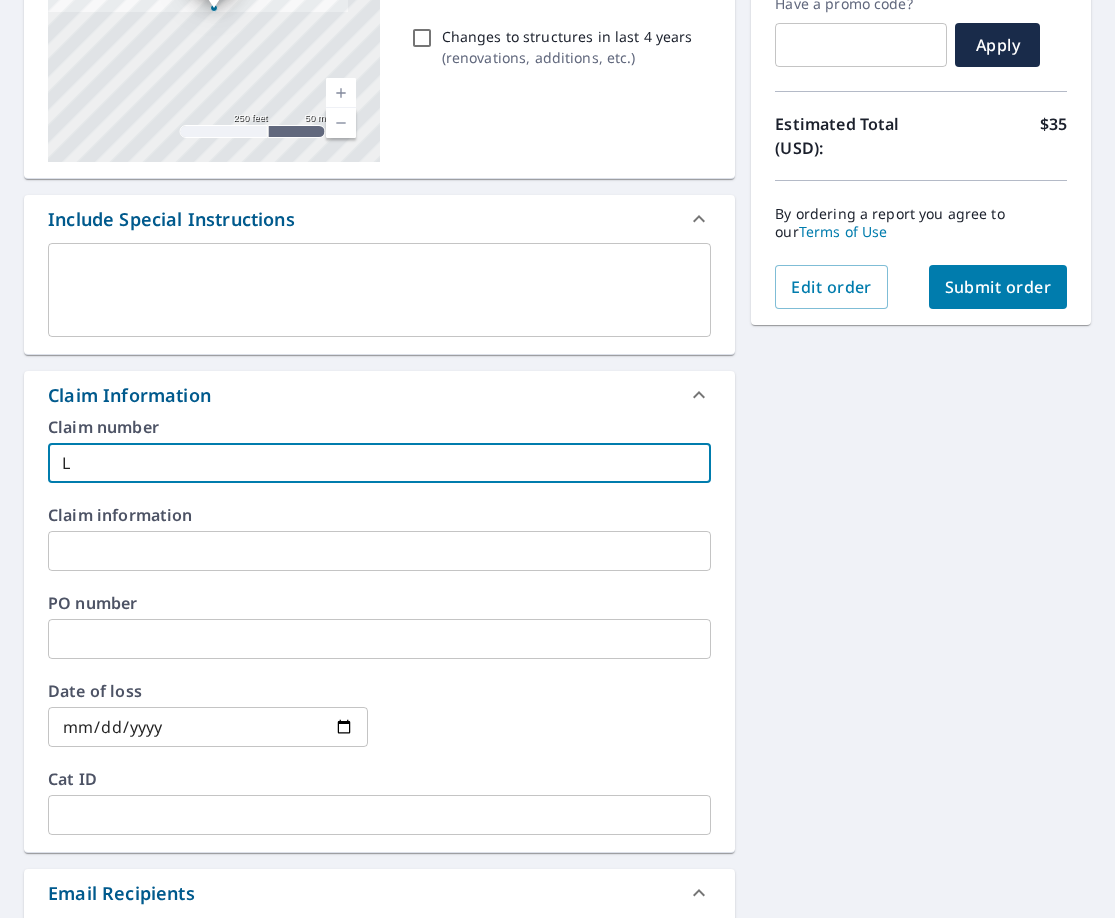 type on "Lo" 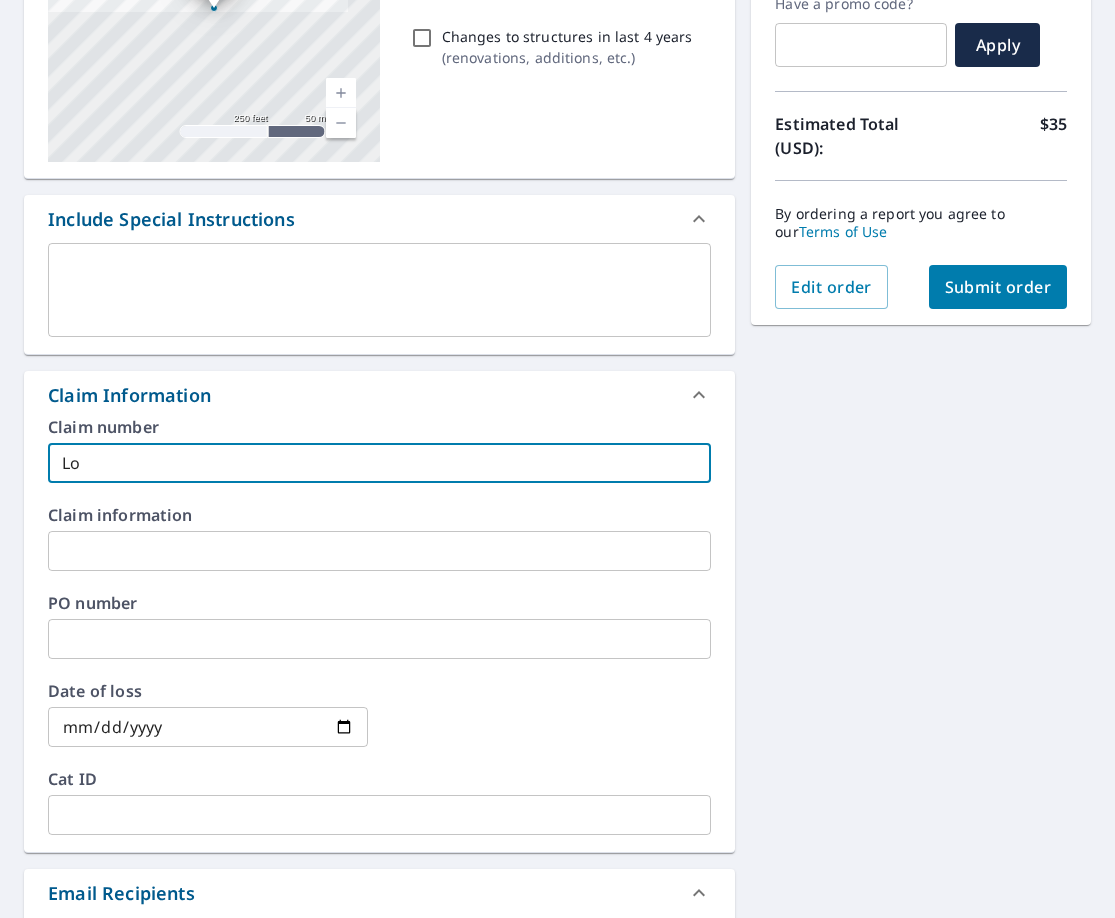 type on "Low" 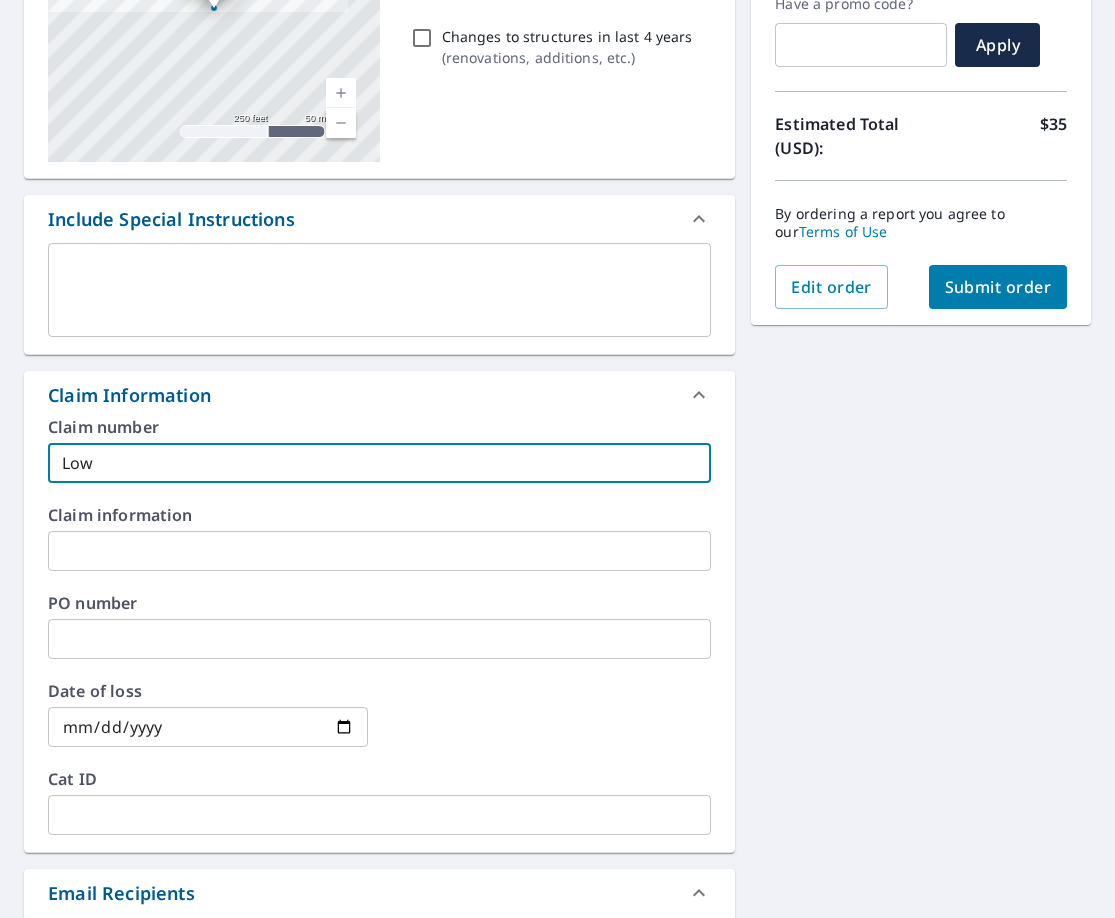 type on "Lowe" 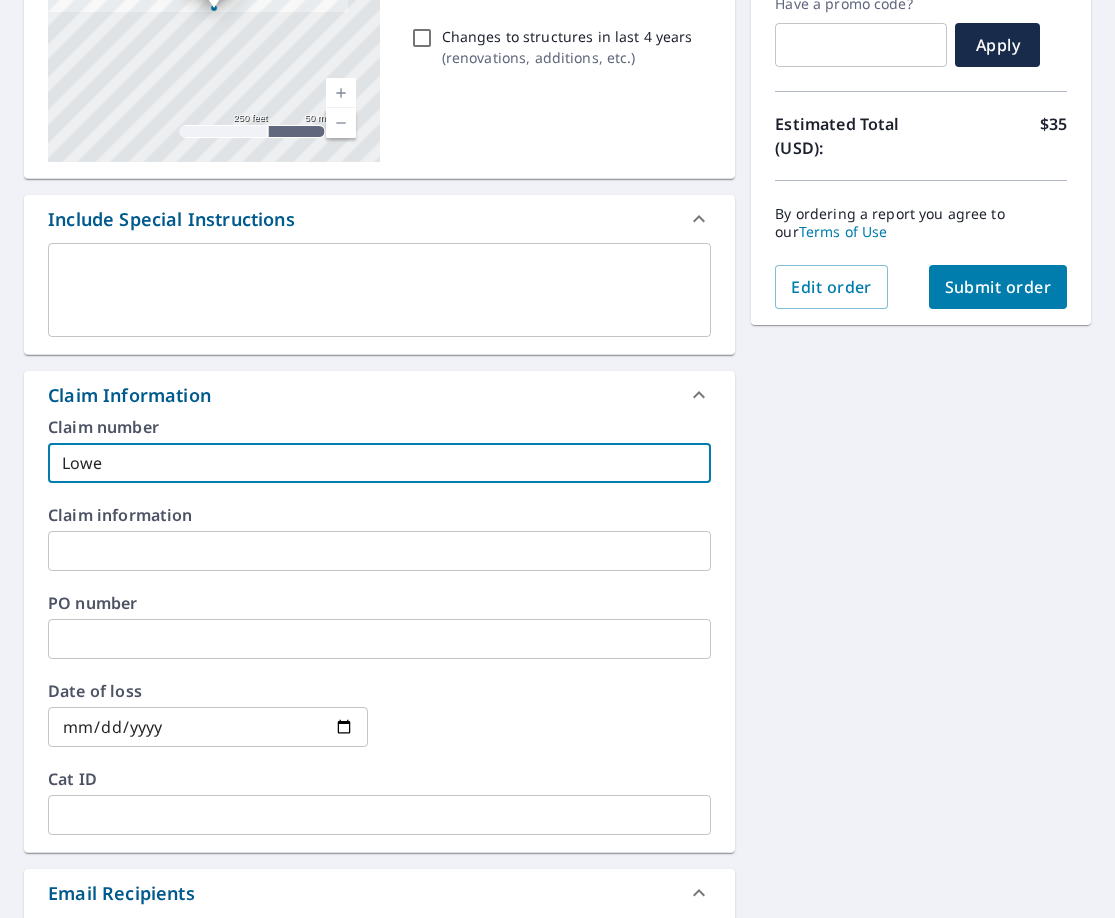 type on "[CLAIM_ID]" 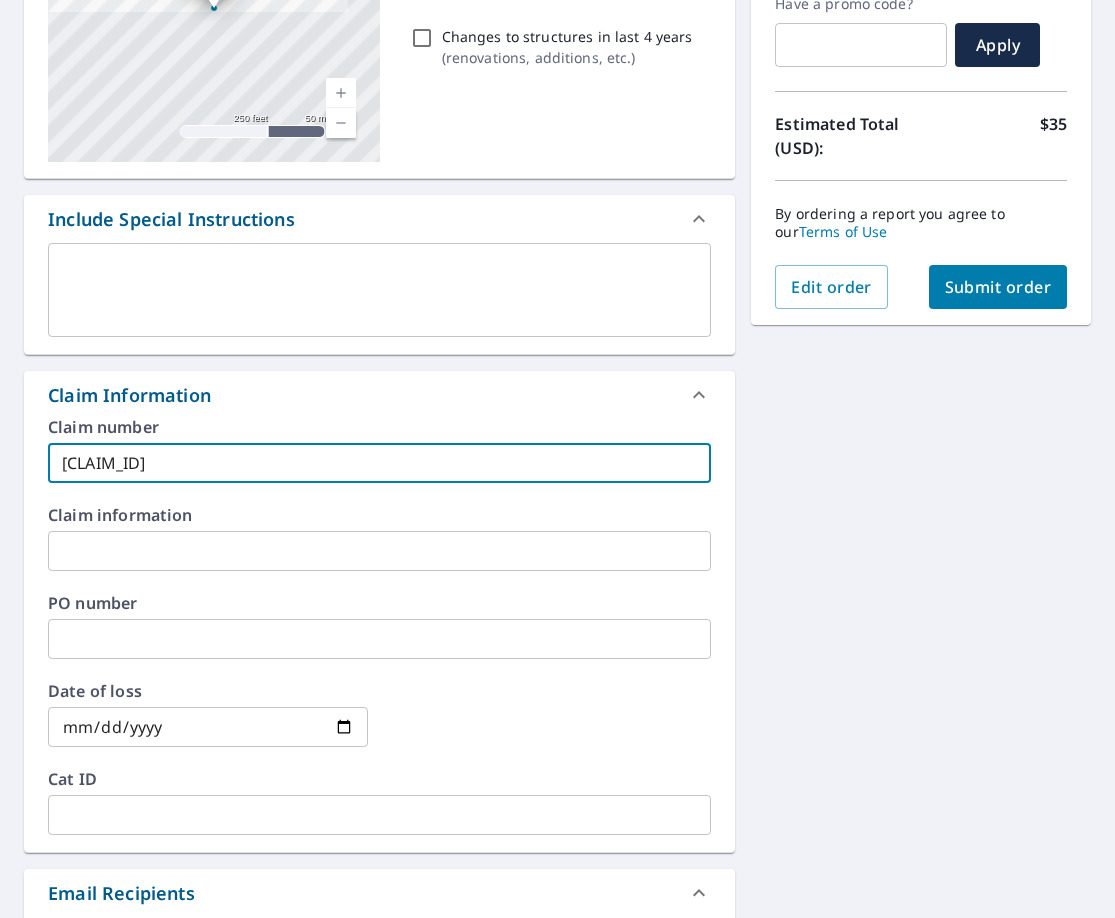 type on "[CLAIM_ID]" 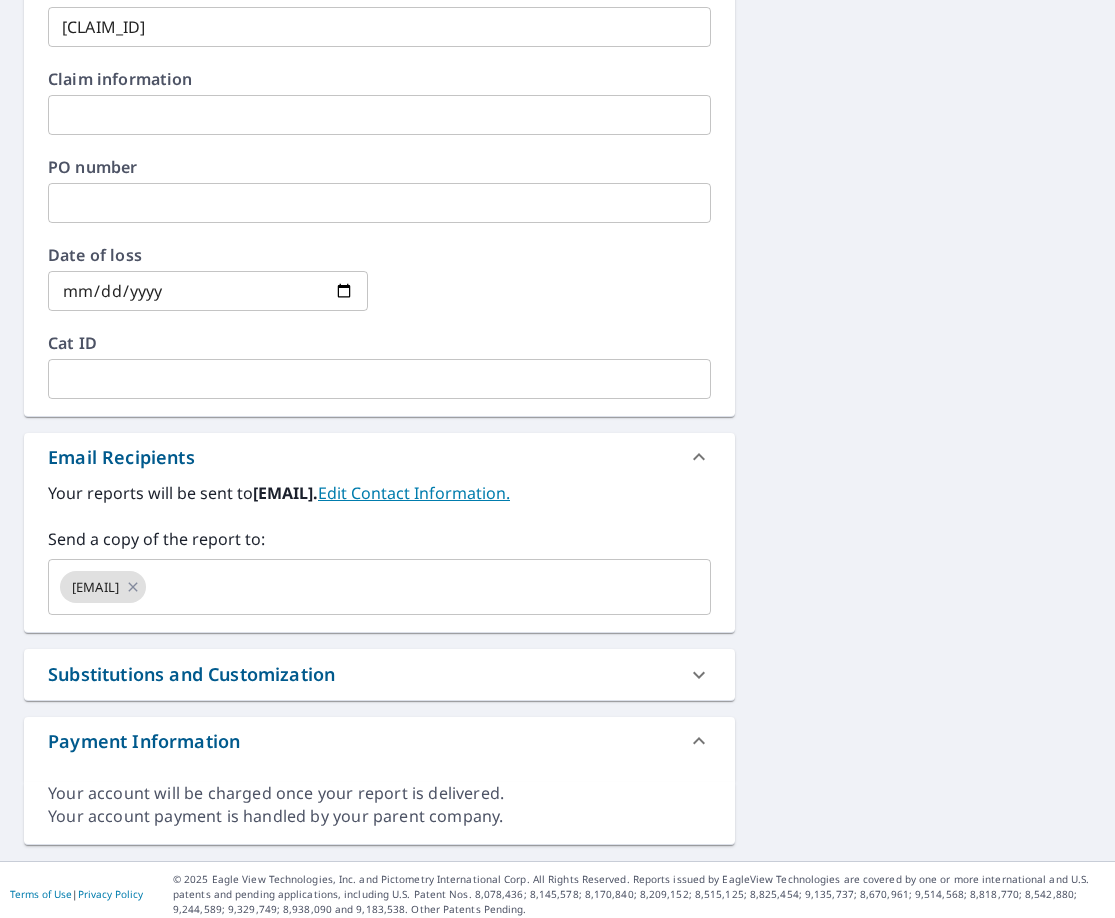 scroll, scrollTop: 798, scrollLeft: 0, axis: vertical 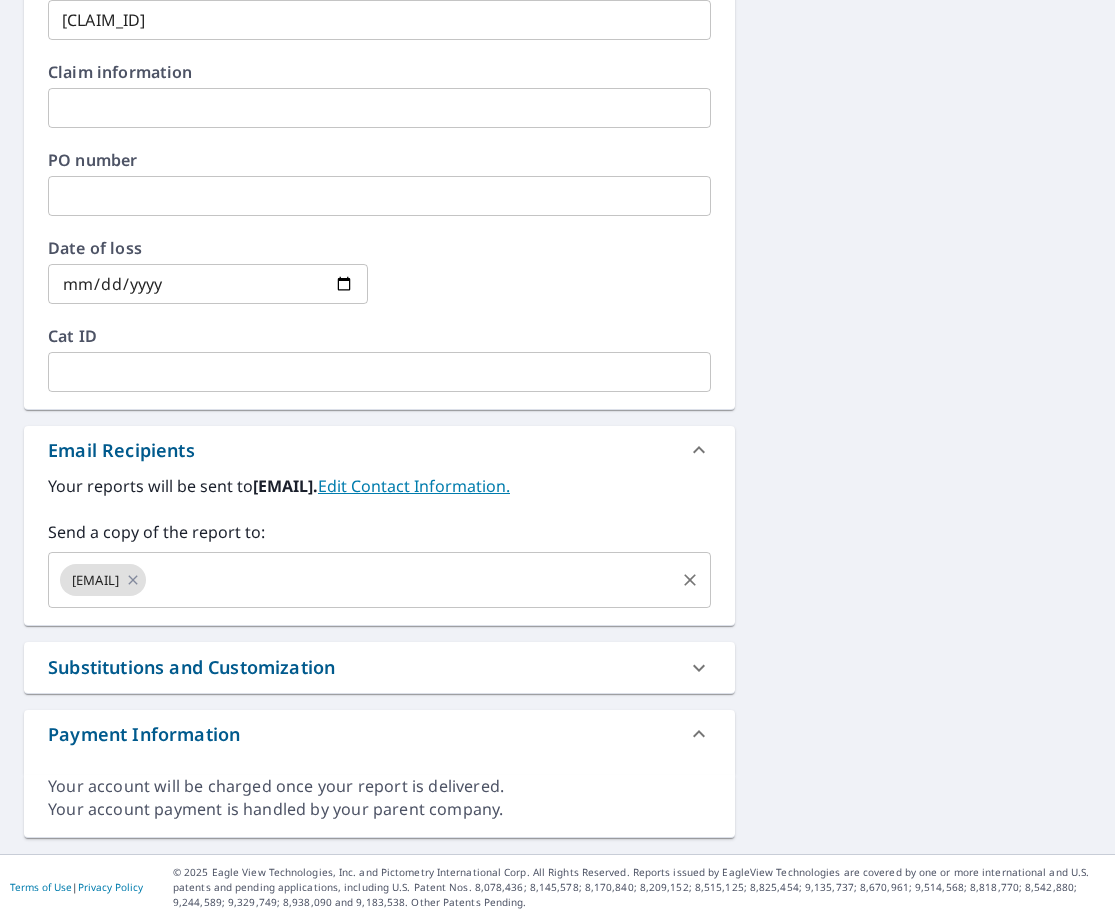 click at bounding box center [410, 580] 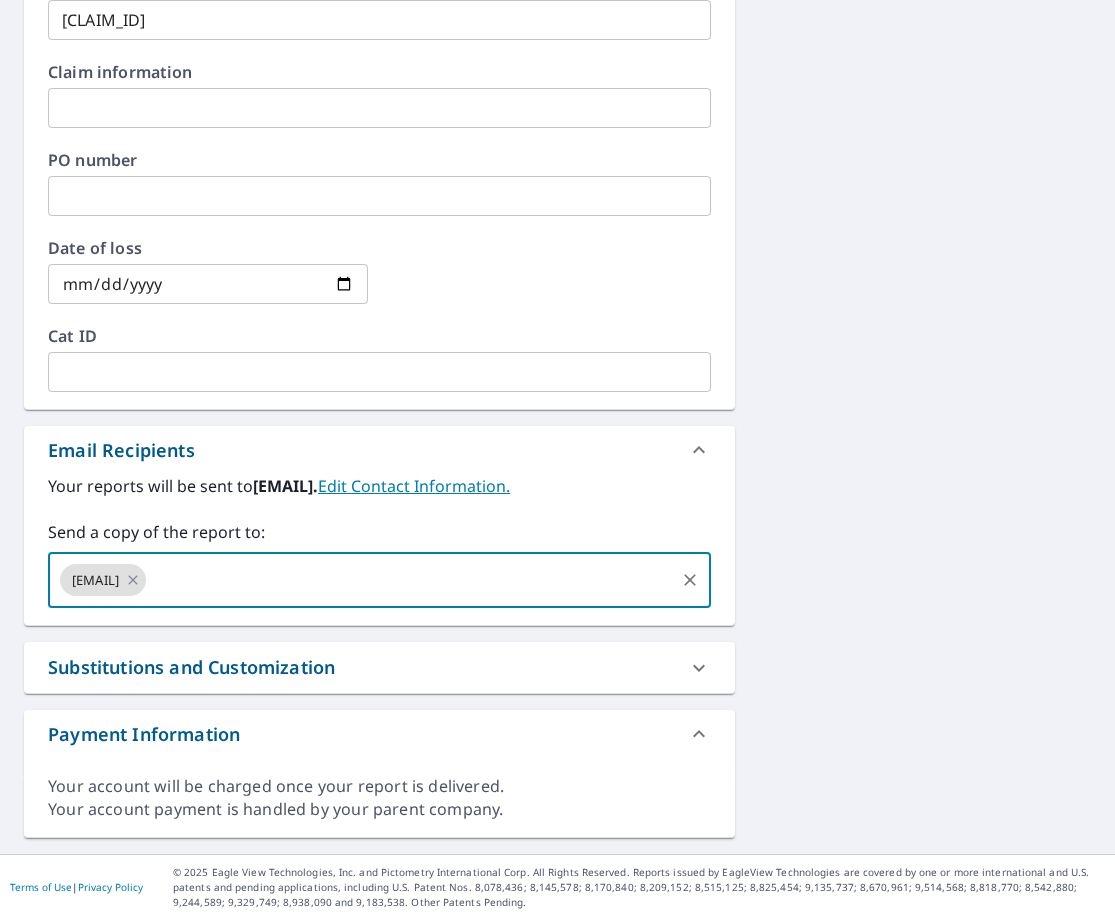 type on "[EMAIL]" 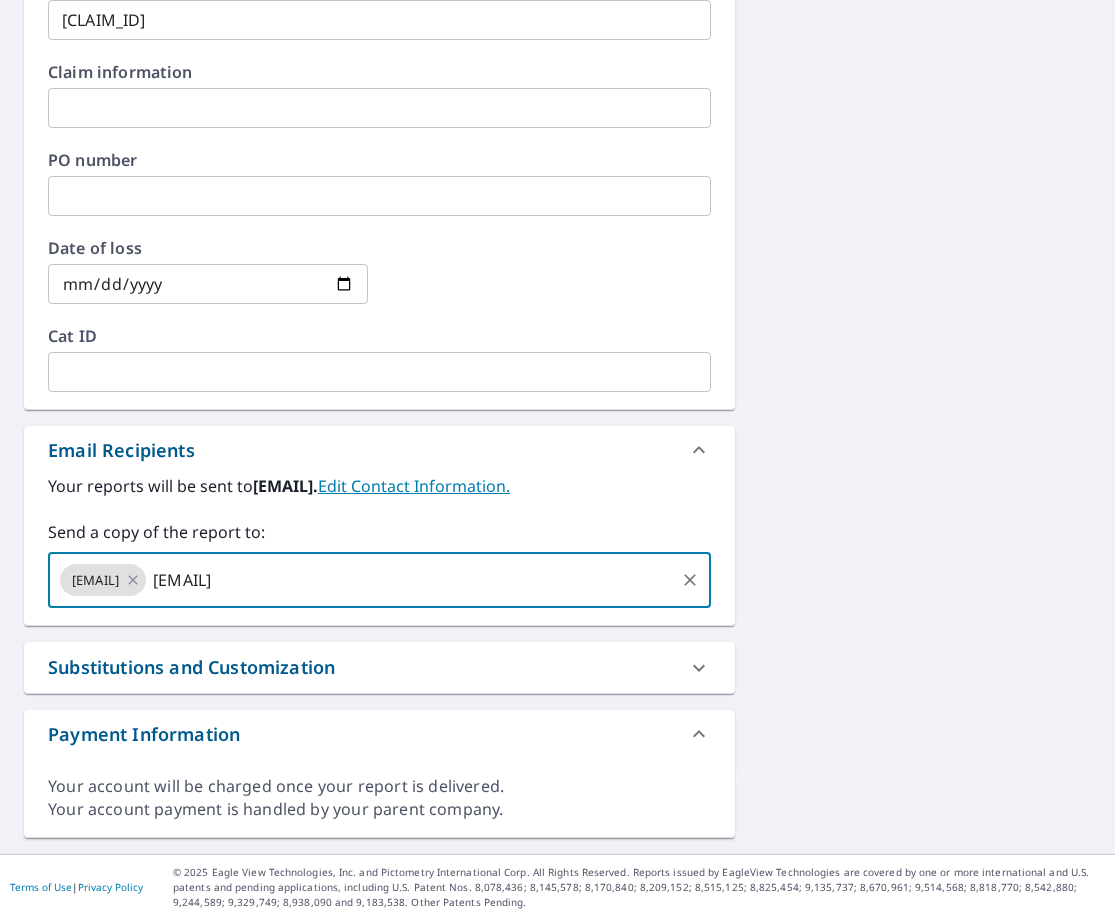 type 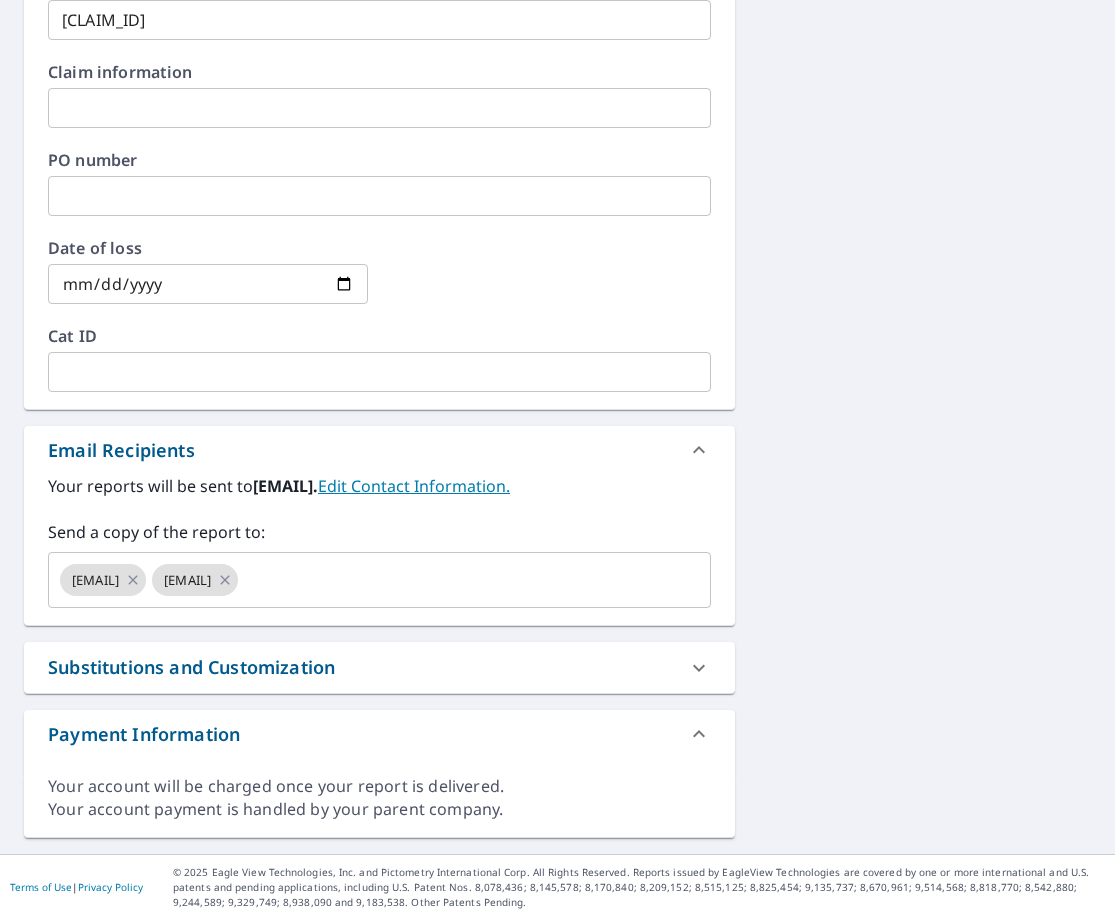 click on "[NUMBER] [STREET] [CITY], [STATE] [ZIP] [ROAD_NAME] A standard road map Aerial A detailed look from above Labels Labels 250 feet 50 m © 2025 TomTom, © Vexcel Imaging, © 2025 Microsoft Corporation, © OpenStreetMap Terms PROPERTY TYPE Residential BUILDING ID [NUMBER] [STREET], [CITY], [STATE], [ZIP] Changes to structures in last 4 years ( renovations, additions, etc. ) Include Special Instructions x ​ Claim Information Claim number [CLAIM_ID] ​ Claim information ​ PO number ​ Date of loss ​ Cat ID ​ Email Recipients Your reports will be sent to [EMAIL]. Edit Contact Information. Send a copy of the report to: [EMAIL] ​ Substitutions and Customization Roof measurement report substitutions If a Premium Report is unavailable send me an Extended Coverage 3D Report: Yes No Ask If an Extended Coverage 3D Report is unavailable send me an Extended Coverage 2D Report: Yes No Ask If a Residential/Multi-Family Report is unavailable send me a Commercial Report: Yes No $0" at bounding box center [557, 120] 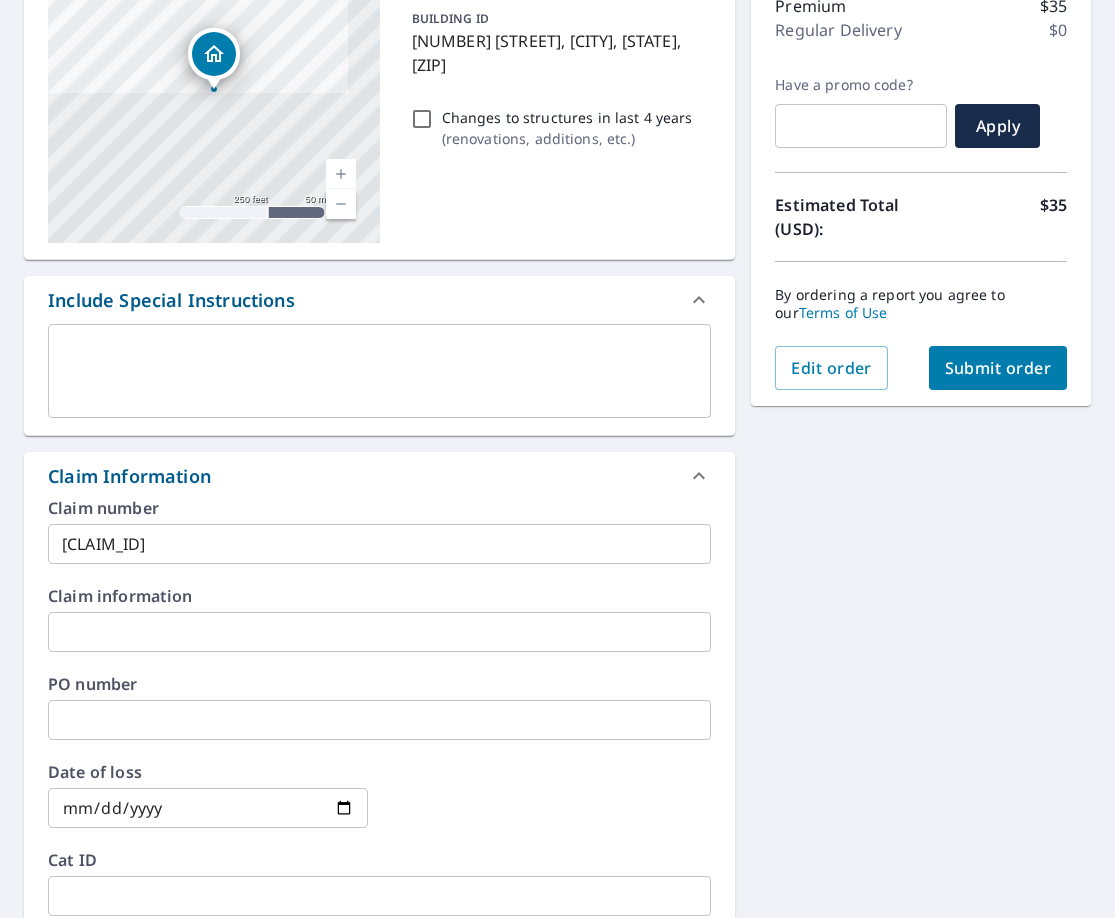 scroll, scrollTop: 269, scrollLeft: 0, axis: vertical 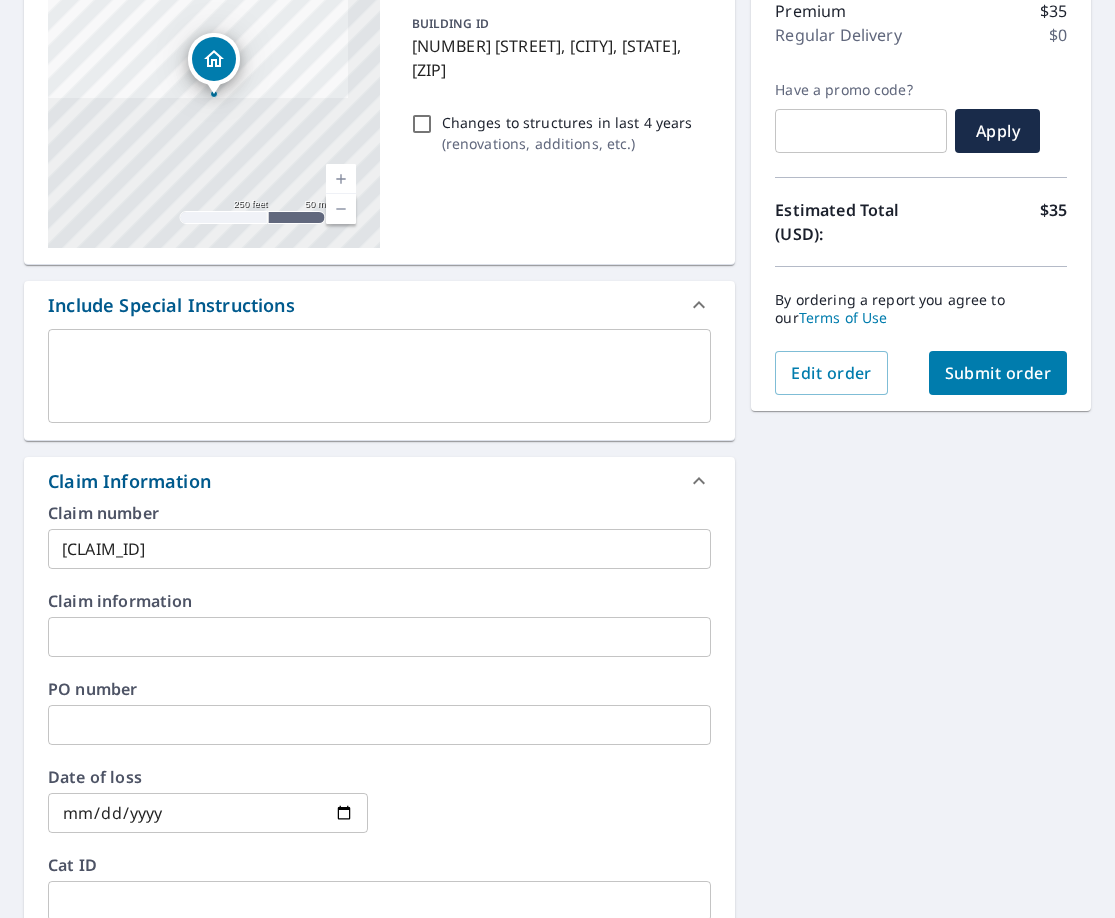 click on "[NUMBER] [STREET] [CITY], [STATE] [ZIP] [ROAD_NAME] A standard road map Aerial A detailed look from above Labels Labels 250 feet 50 m © 2025 TomTom, © Vexcel Imaging, © 2025 Microsoft Corporation, © OpenStreetMap Terms PROPERTY TYPE Residential BUILDING ID [NUMBER] [STREET], [CITY], [STATE], [ZIP] Changes to structures in last 4 years ( renovations, additions, etc. ) Include Special Instructions x ​ Claim Information Claim number [CLAIM_ID] ​ Claim information ​ PO number ​ Date of loss ​ Cat ID ​ Email Recipients Your reports will be sent to [EMAIL]. Edit Contact Information. Send a copy of the report to: [EMAIL] ​ Substitutions and Customization Roof measurement report substitutions If a Premium Report is unavailable send me an Extended Coverage 3D Report: Yes No Ask If an Extended Coverage 3D Report is unavailable send me an Extended Coverage 2D Report: Yes No Ask If a Residential/Multi-Family Report is unavailable send me a Commercial Report: Yes No $0" at bounding box center (557, 649) 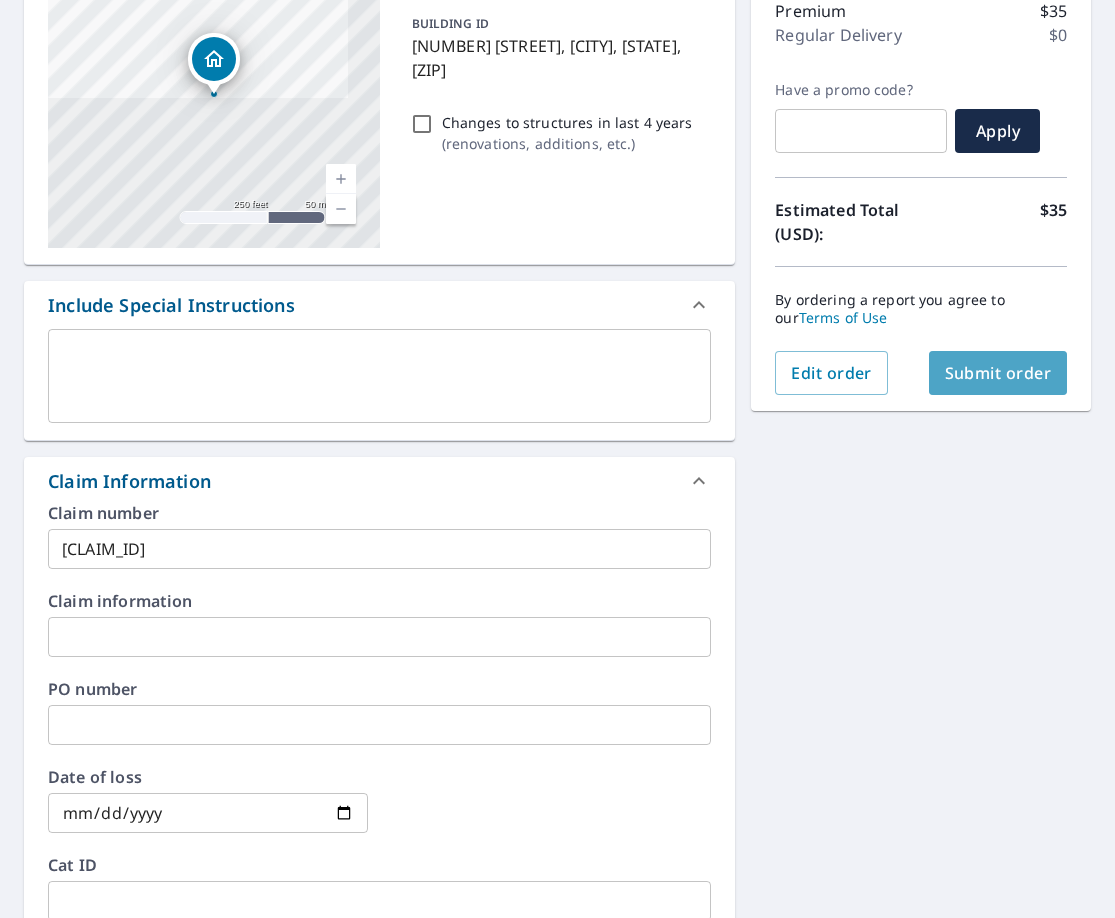 click on "Submit order" at bounding box center (998, 373) 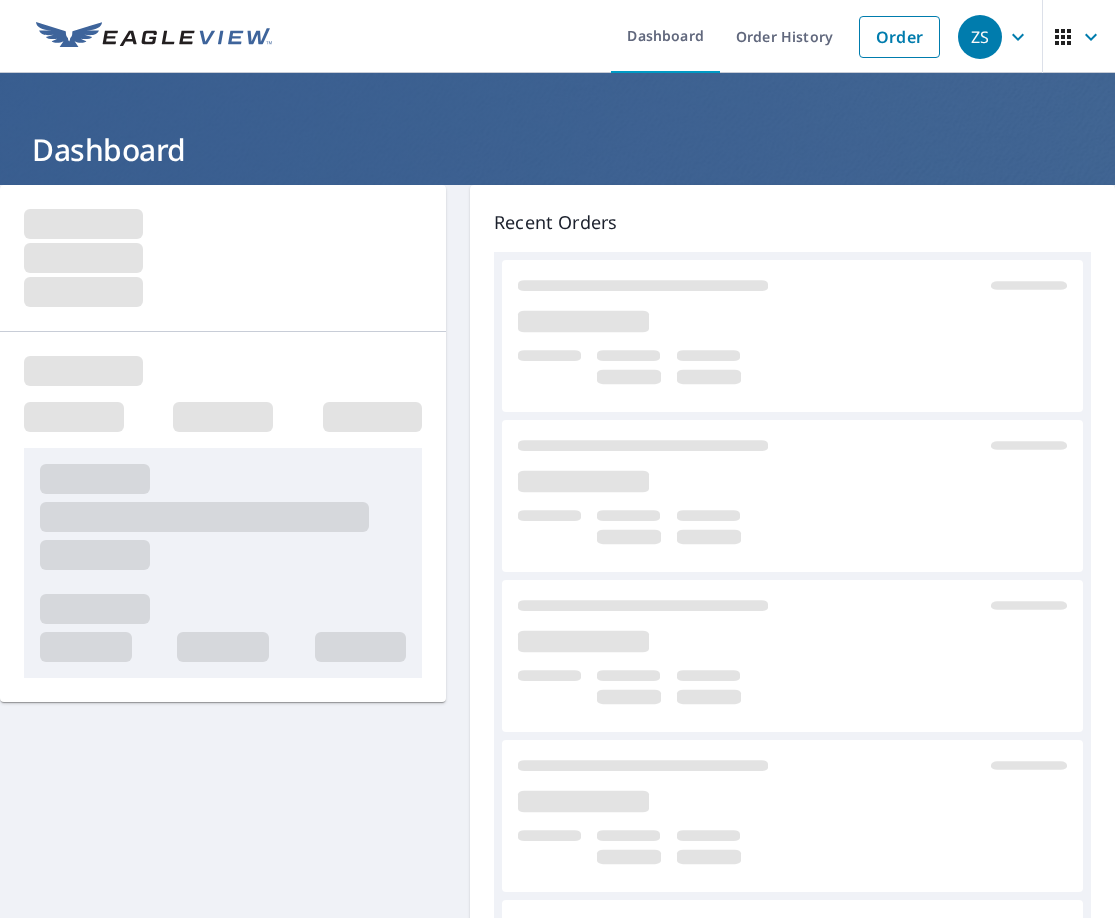 scroll, scrollTop: 0, scrollLeft: 0, axis: both 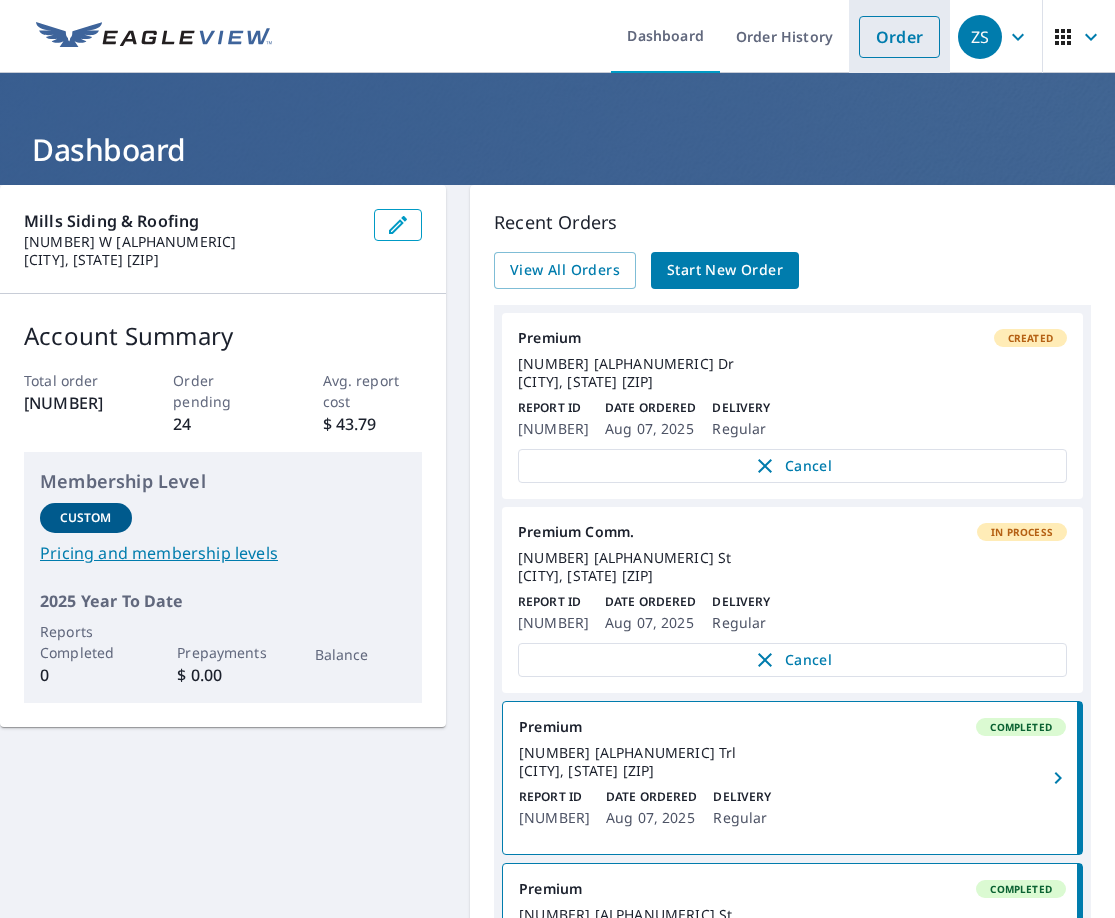 click on "Order" at bounding box center (899, 37) 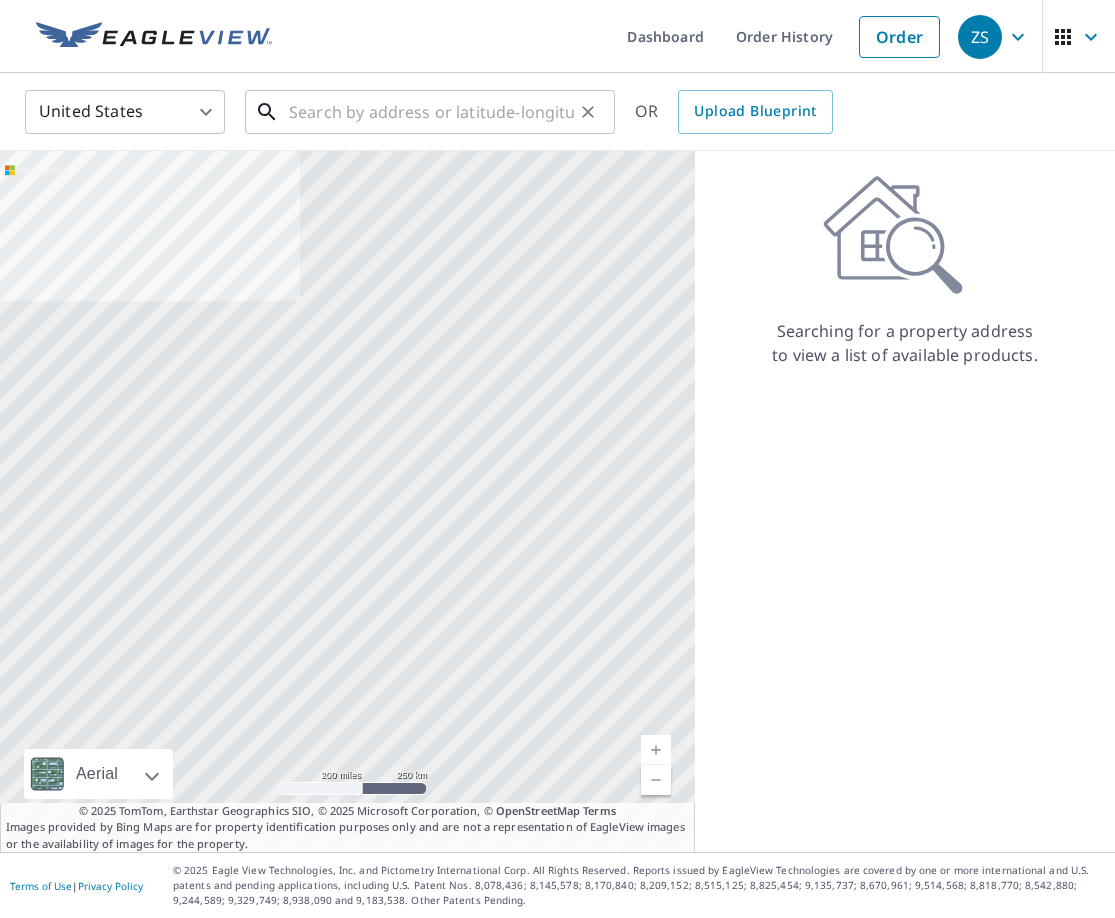 click at bounding box center (431, 112) 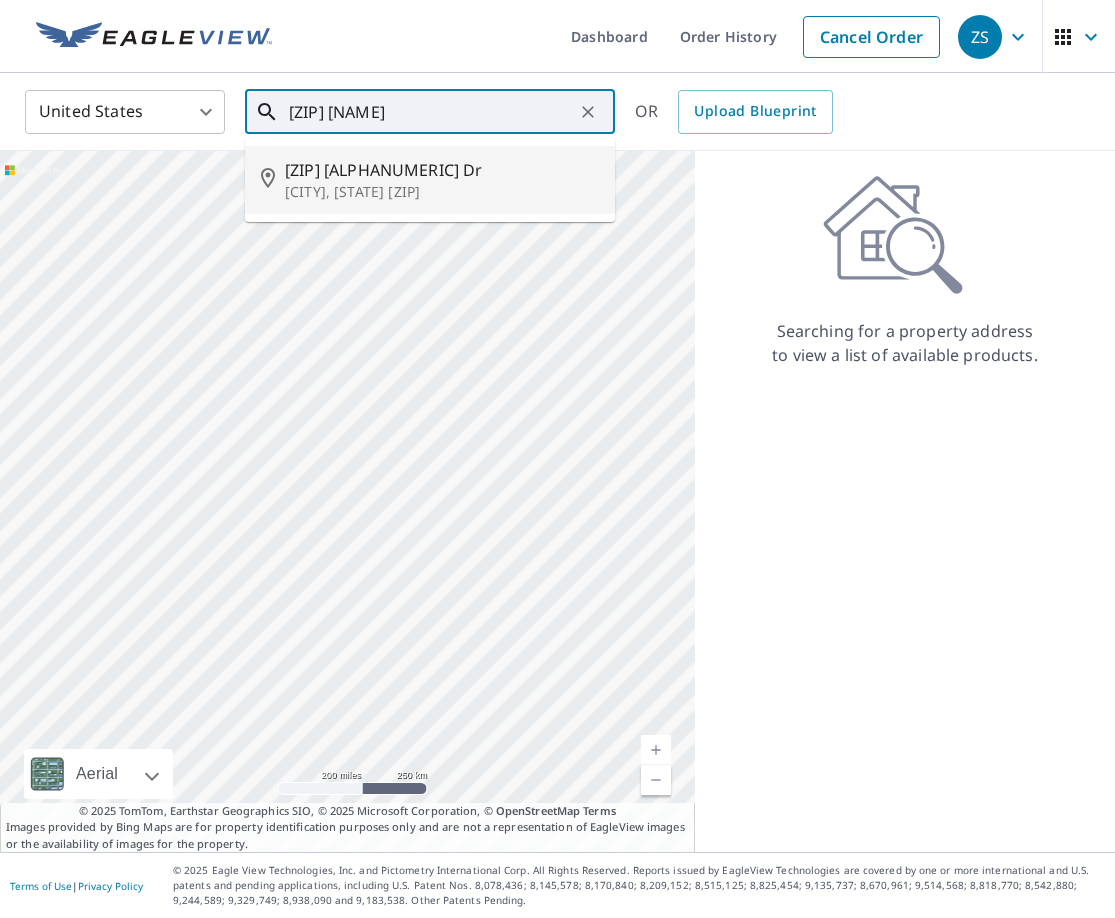 click on "[CITY], [STATE] [ZIP]" at bounding box center (442, 192) 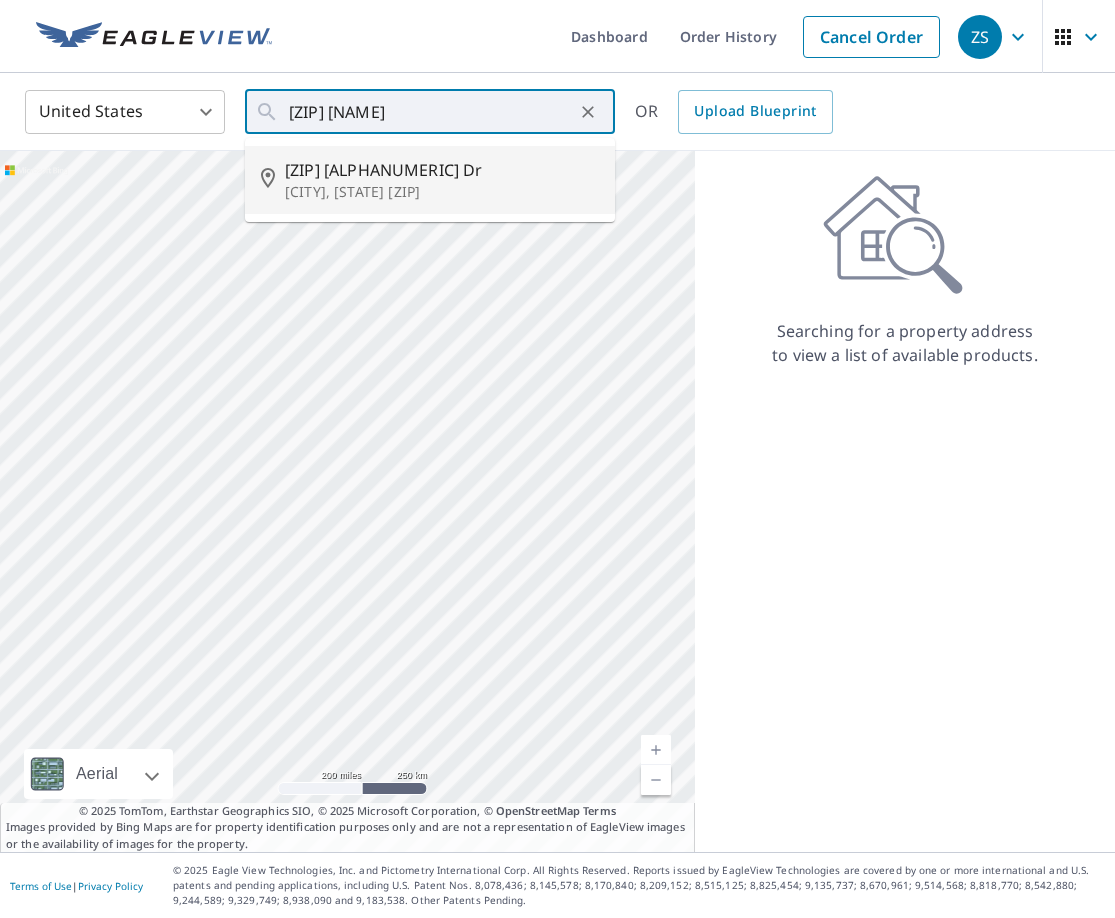 type on "[ZIP] [ALPHANUMERIC] Dr [CITY], [STATE] [ZIP]" 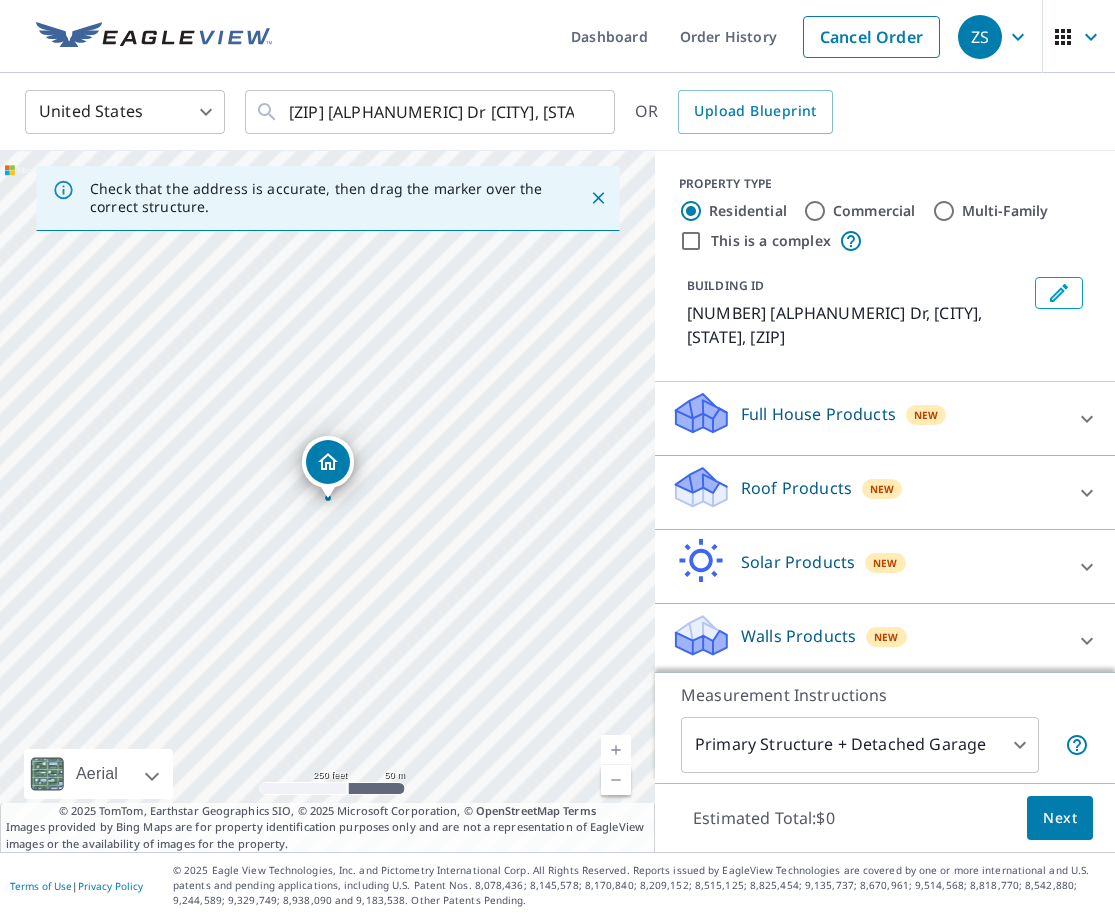 click on "Roof Products New" at bounding box center (867, 492) 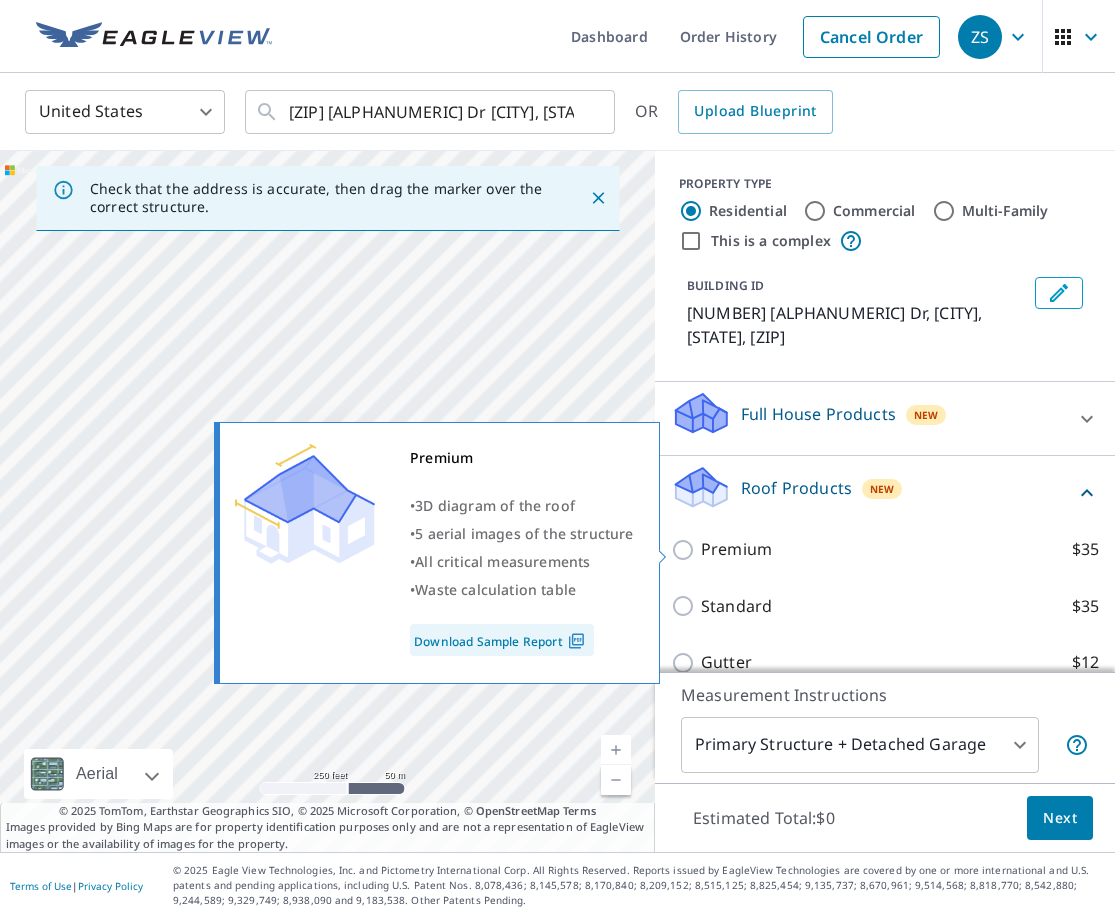 click on "Premium" at bounding box center (736, 549) 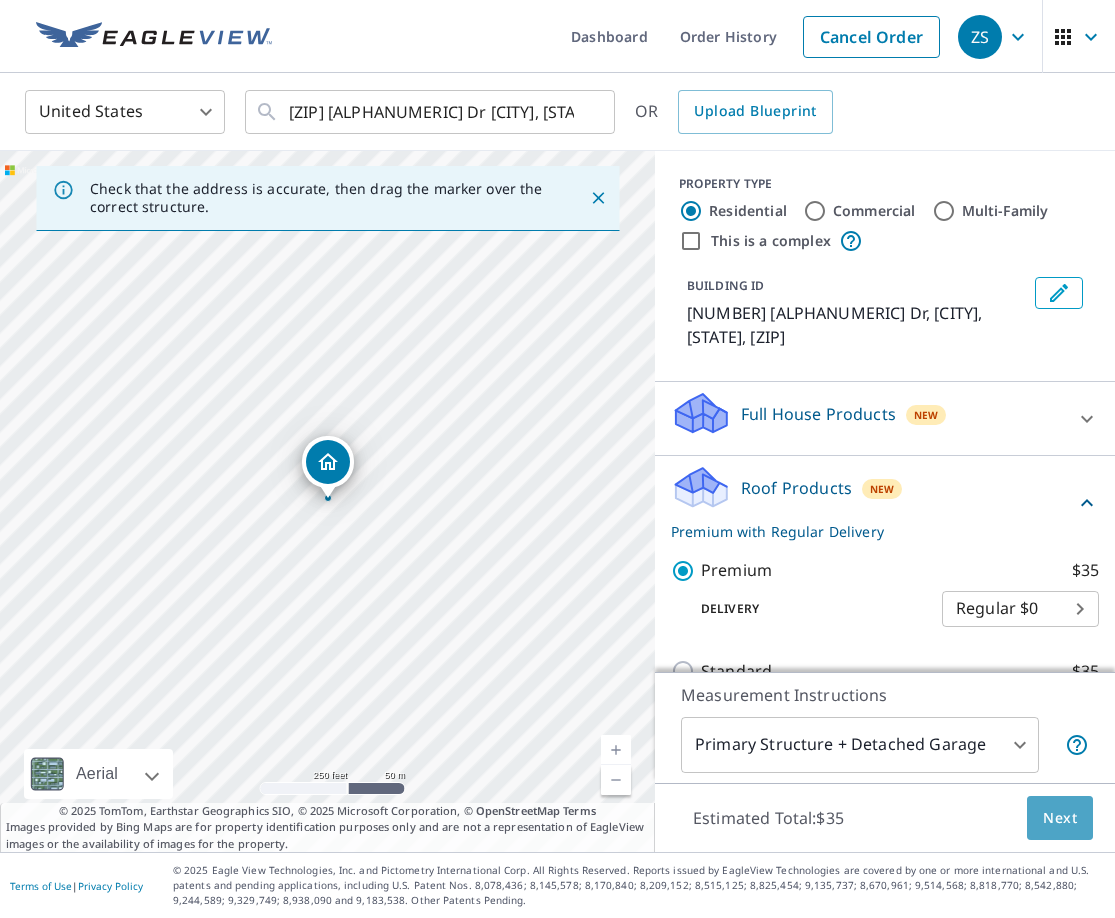 click on "Next" at bounding box center [1060, 818] 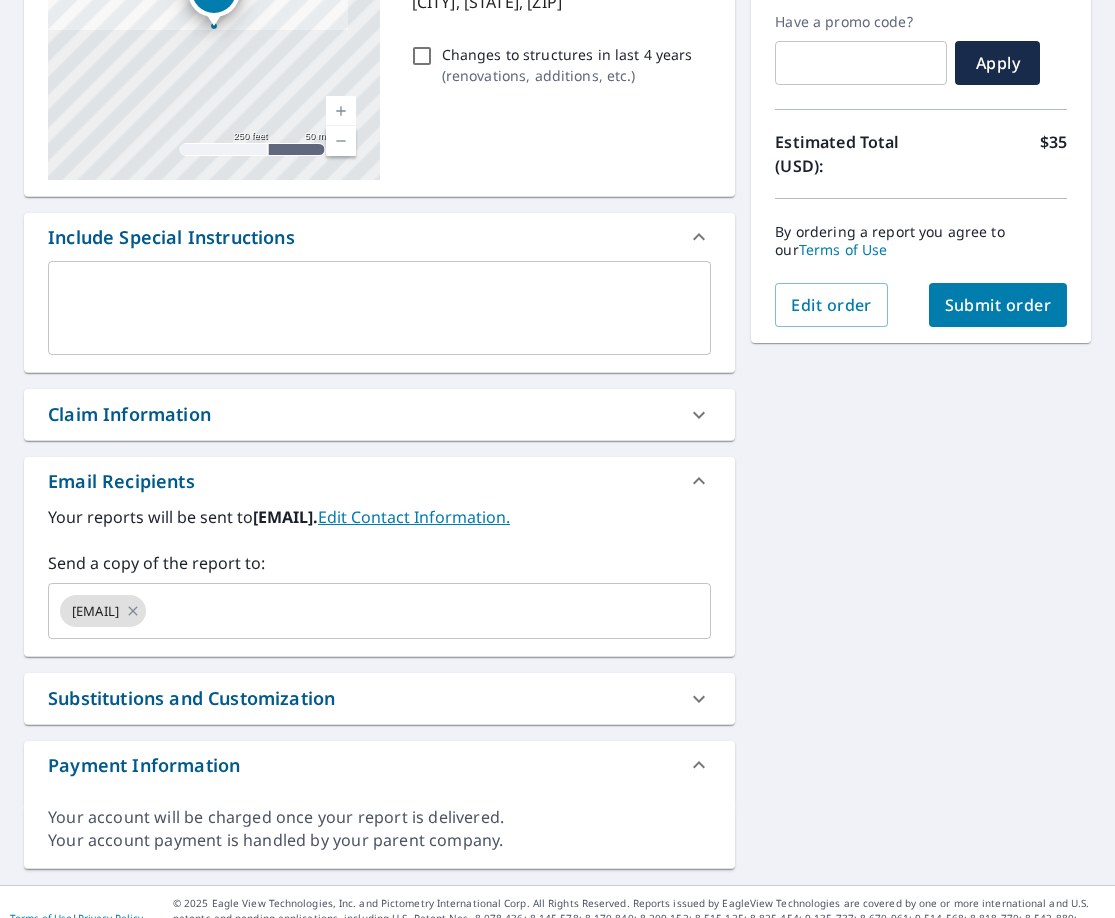 scroll, scrollTop: 347, scrollLeft: 0, axis: vertical 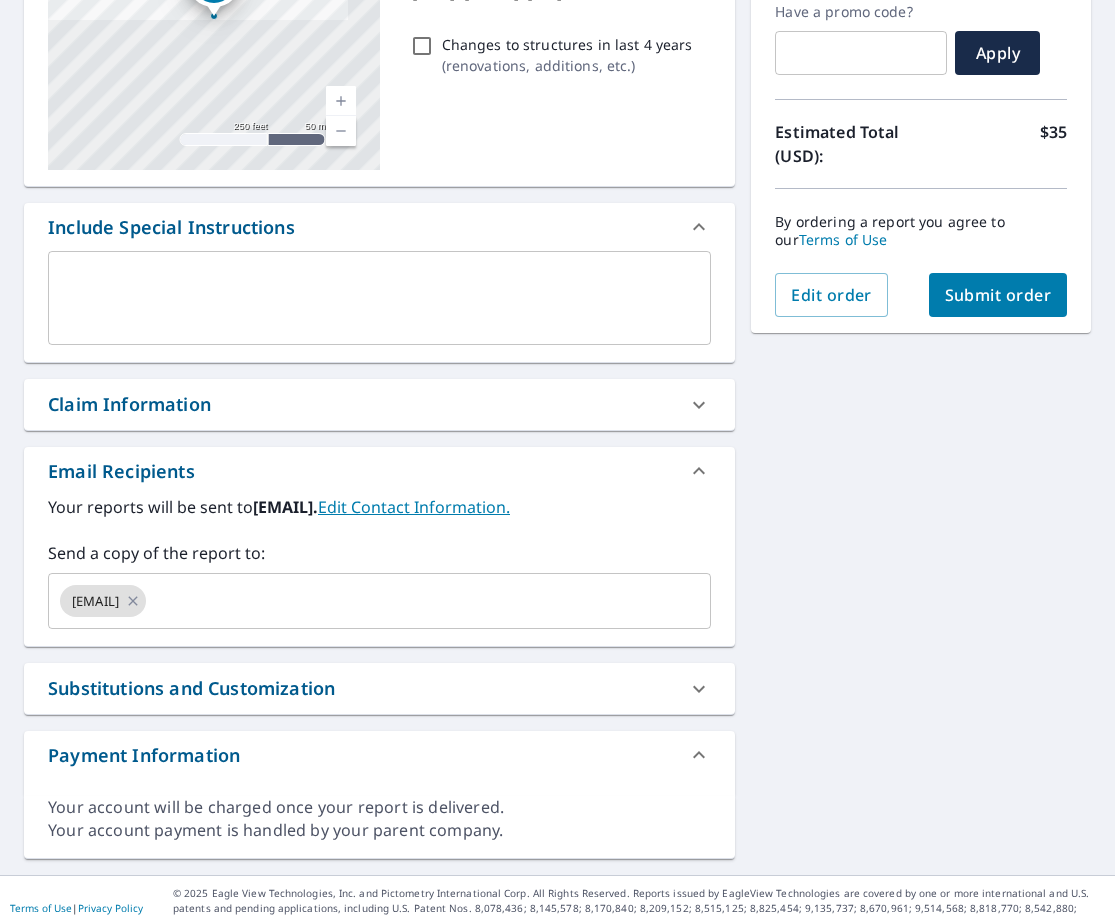 click on "Claim Information" at bounding box center (379, 404) 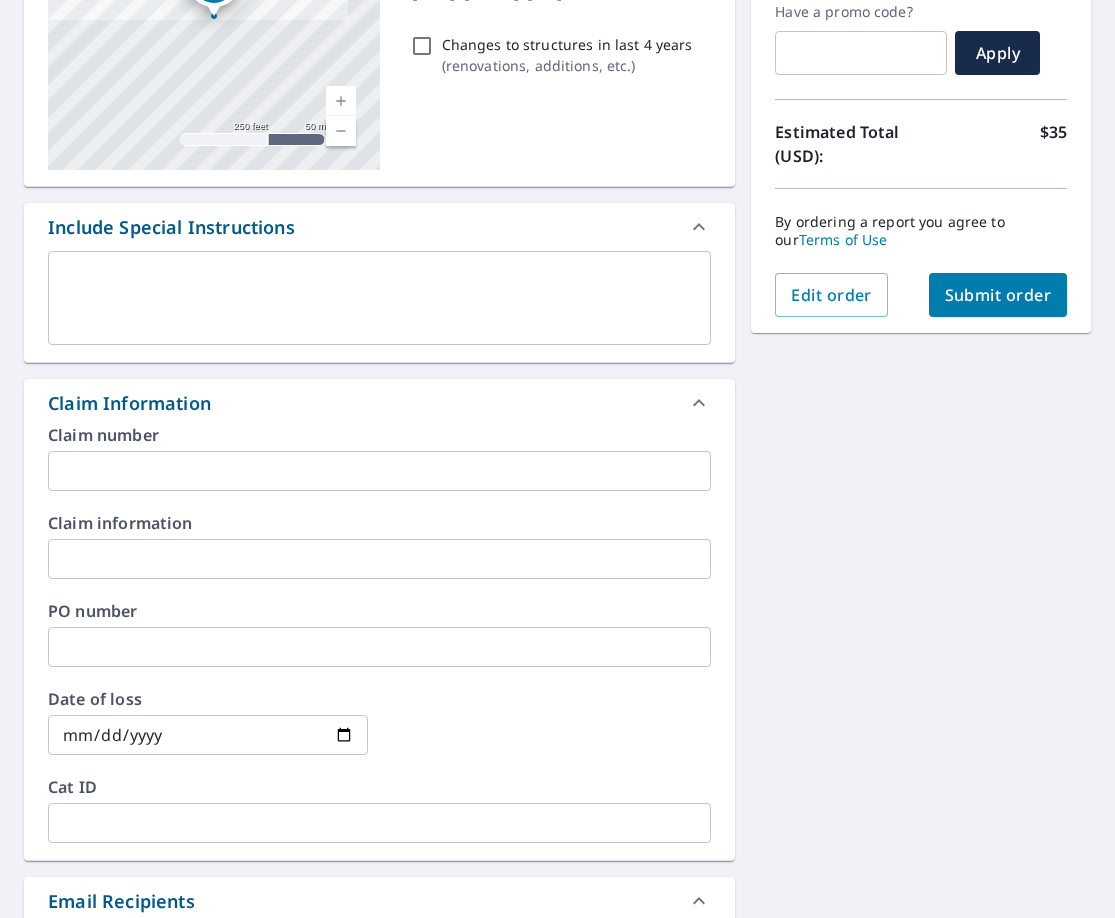 click at bounding box center (379, 471) 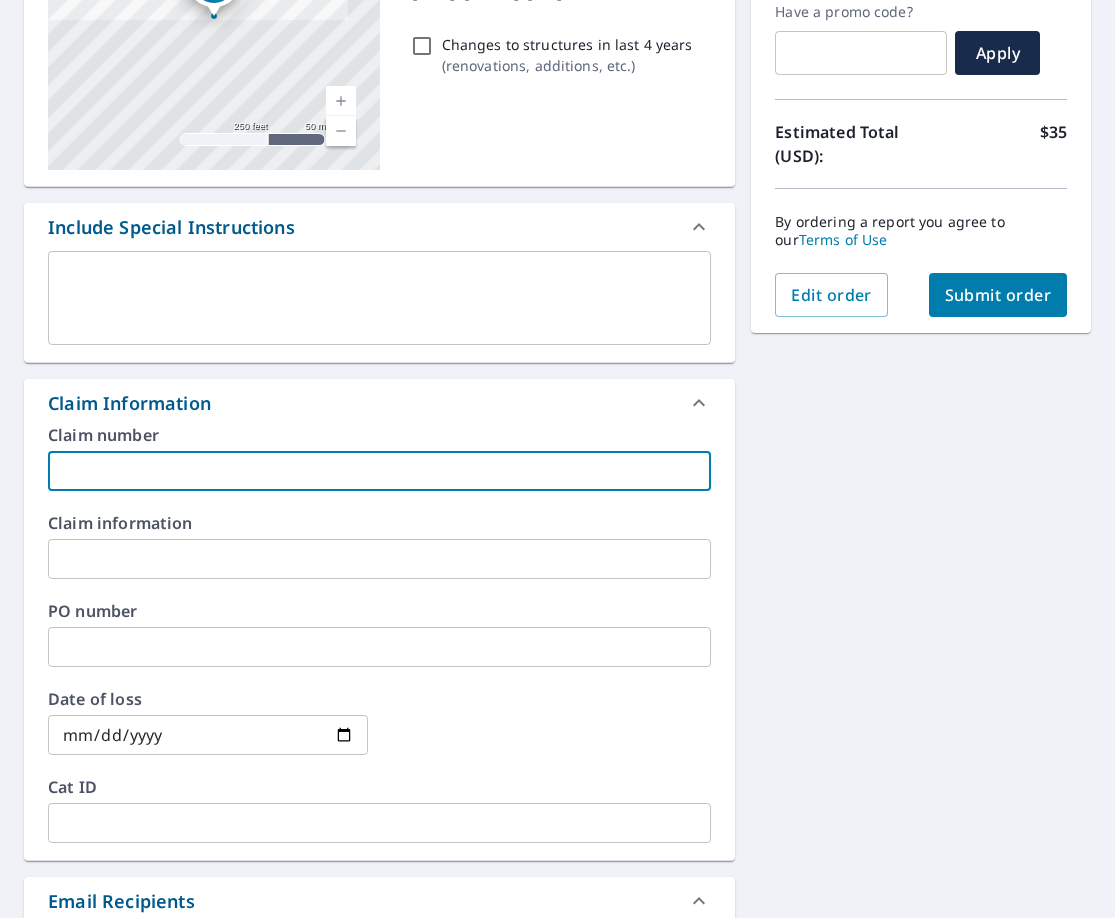 type on "G" 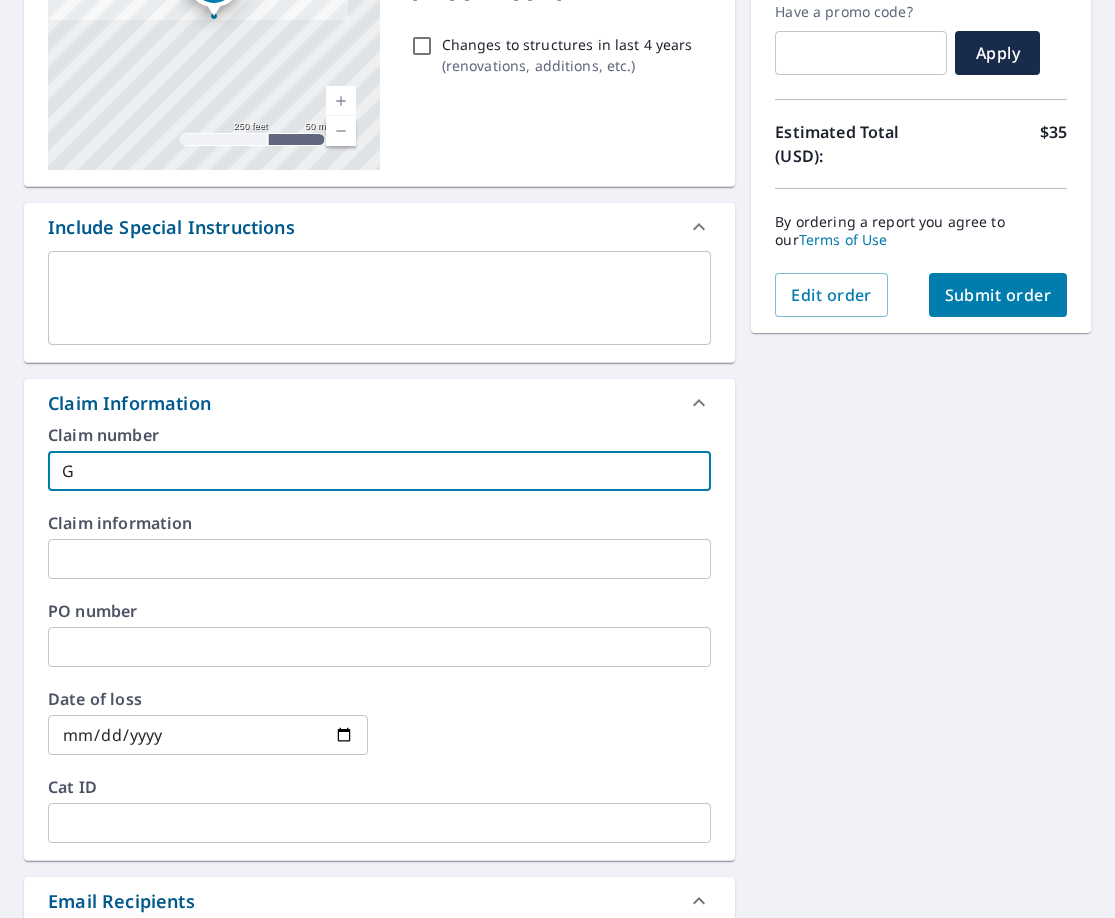 type on "Gu" 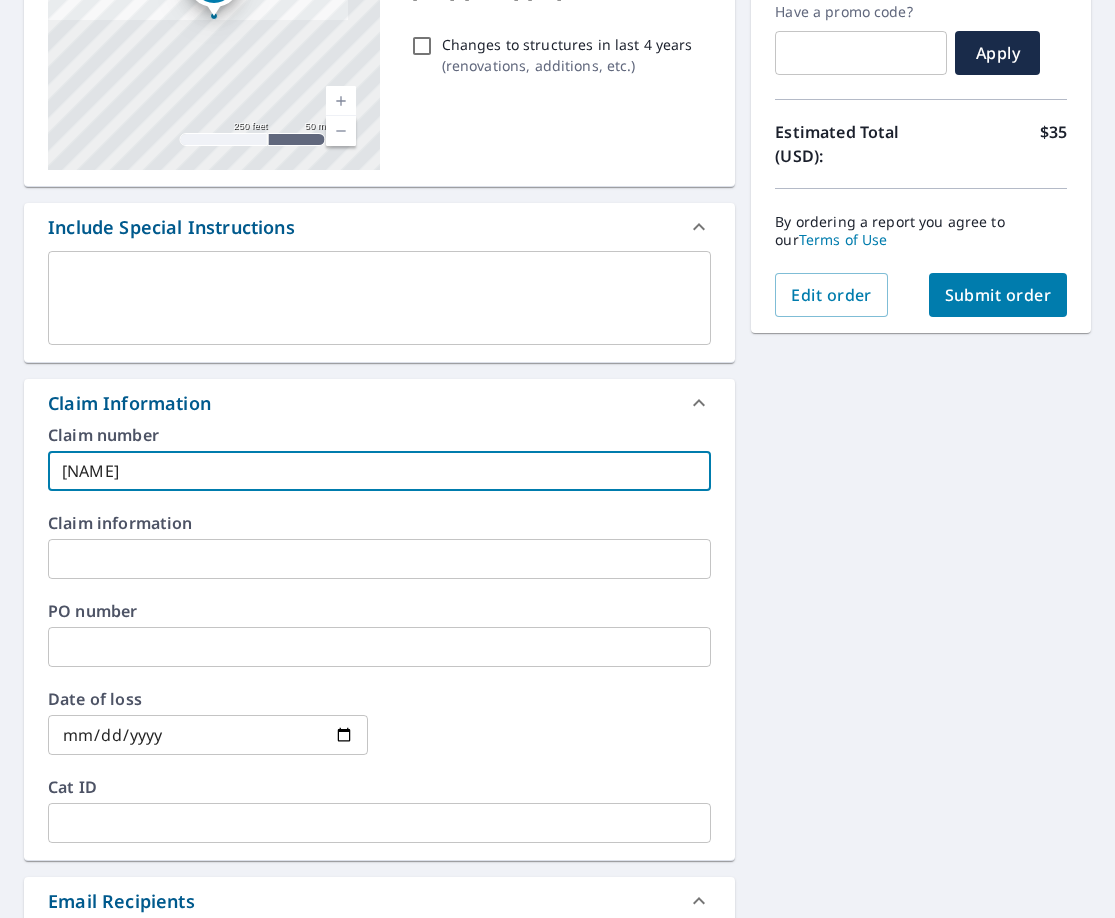 type on "Gui" 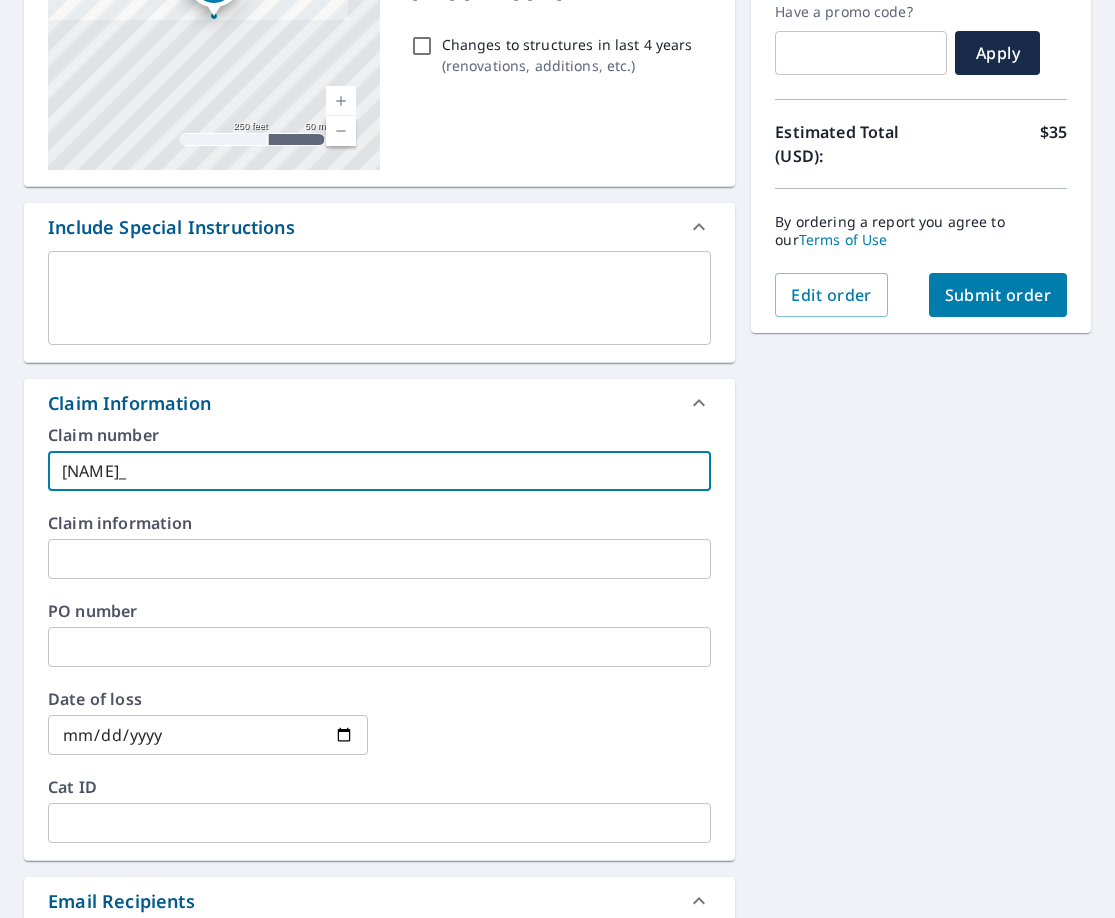 type on "Guida_M" 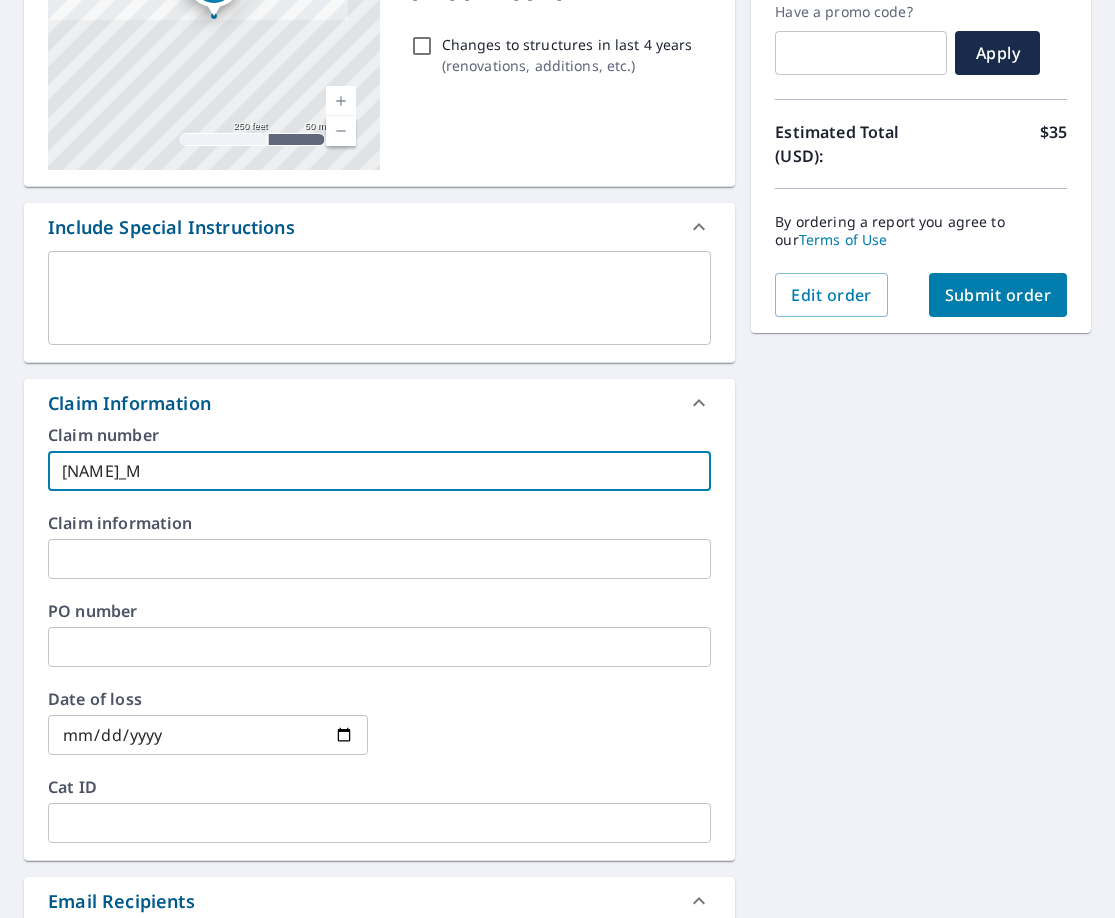 type on "Guida_MO" 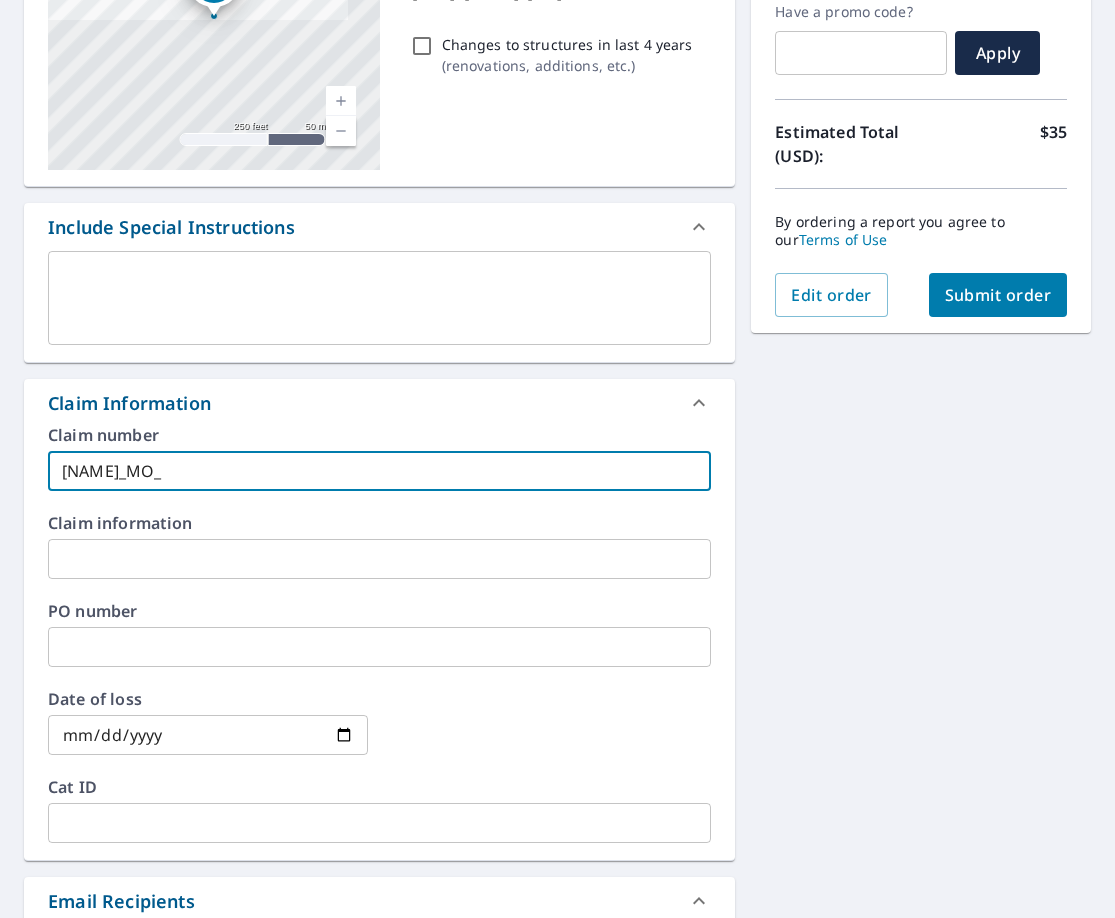 type on "Guida_MO_)" 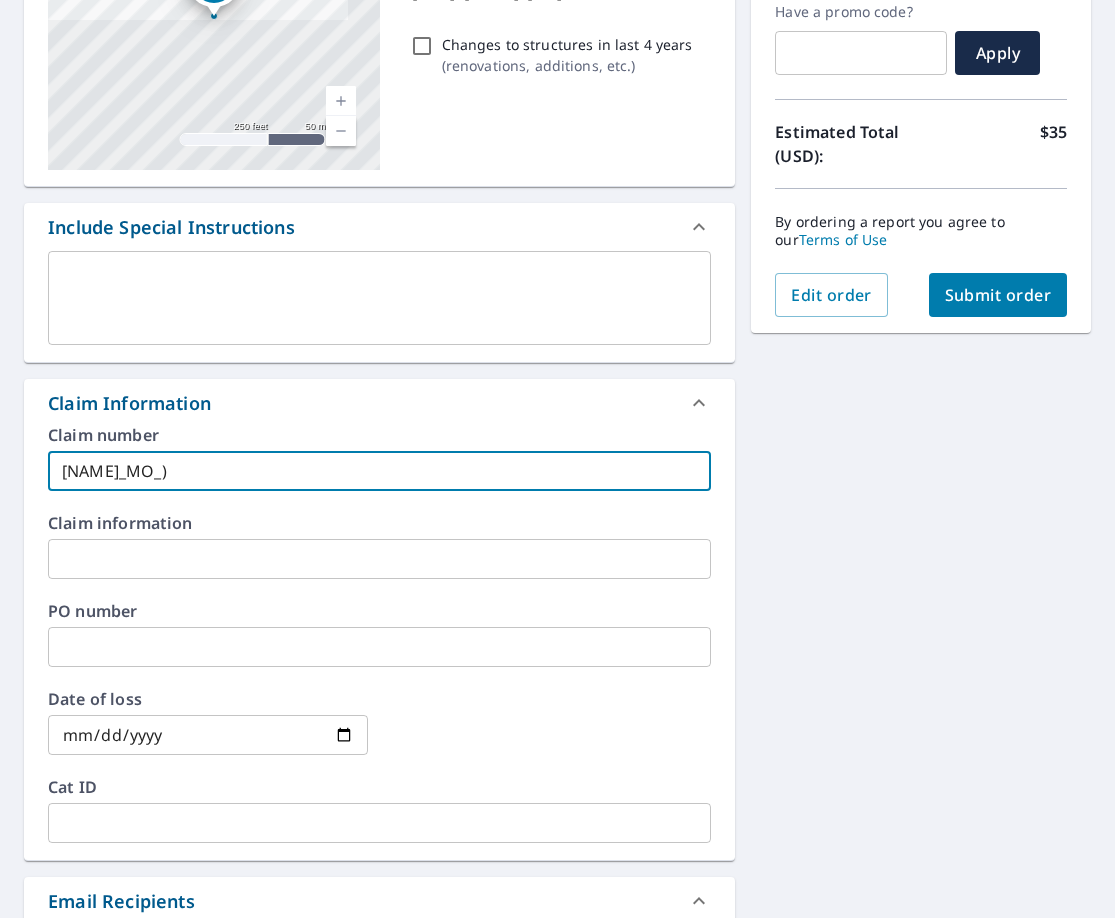 type on "Guida_MO_)A" 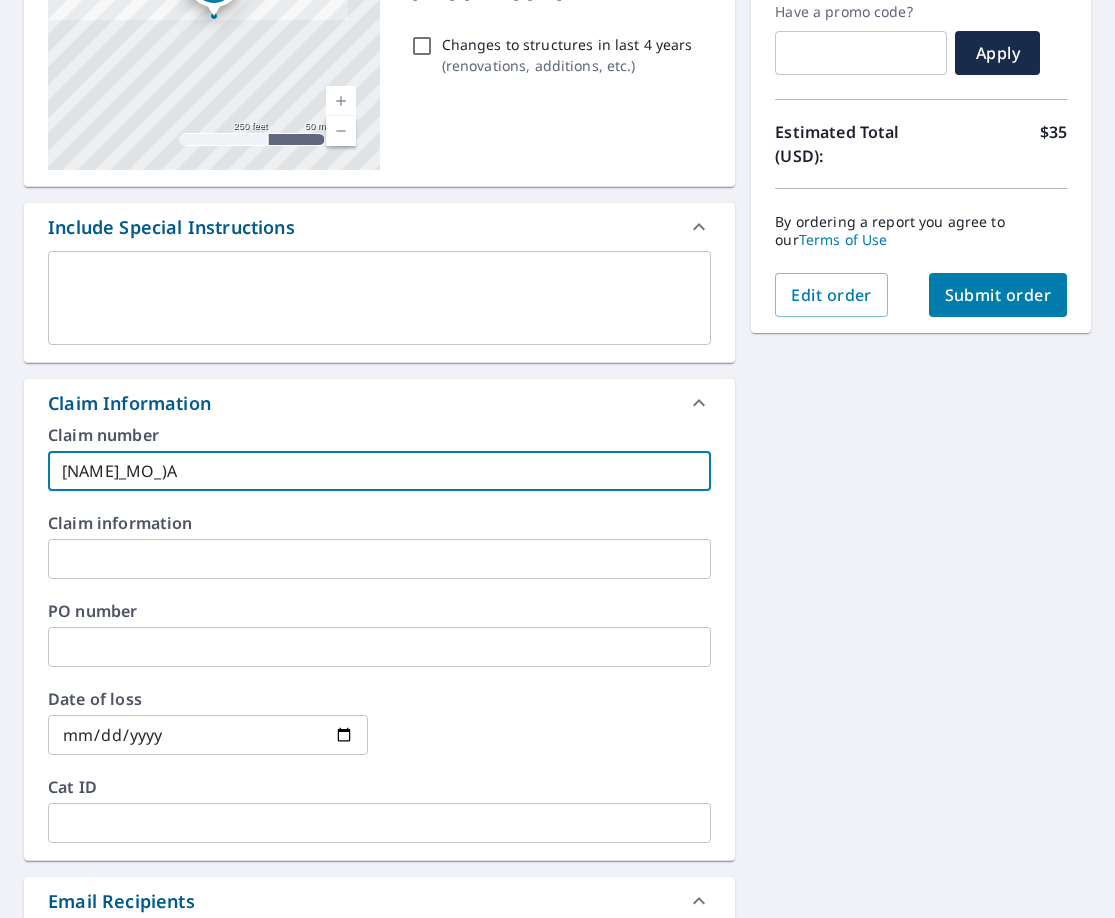 type on "Guida_MO_)AR" 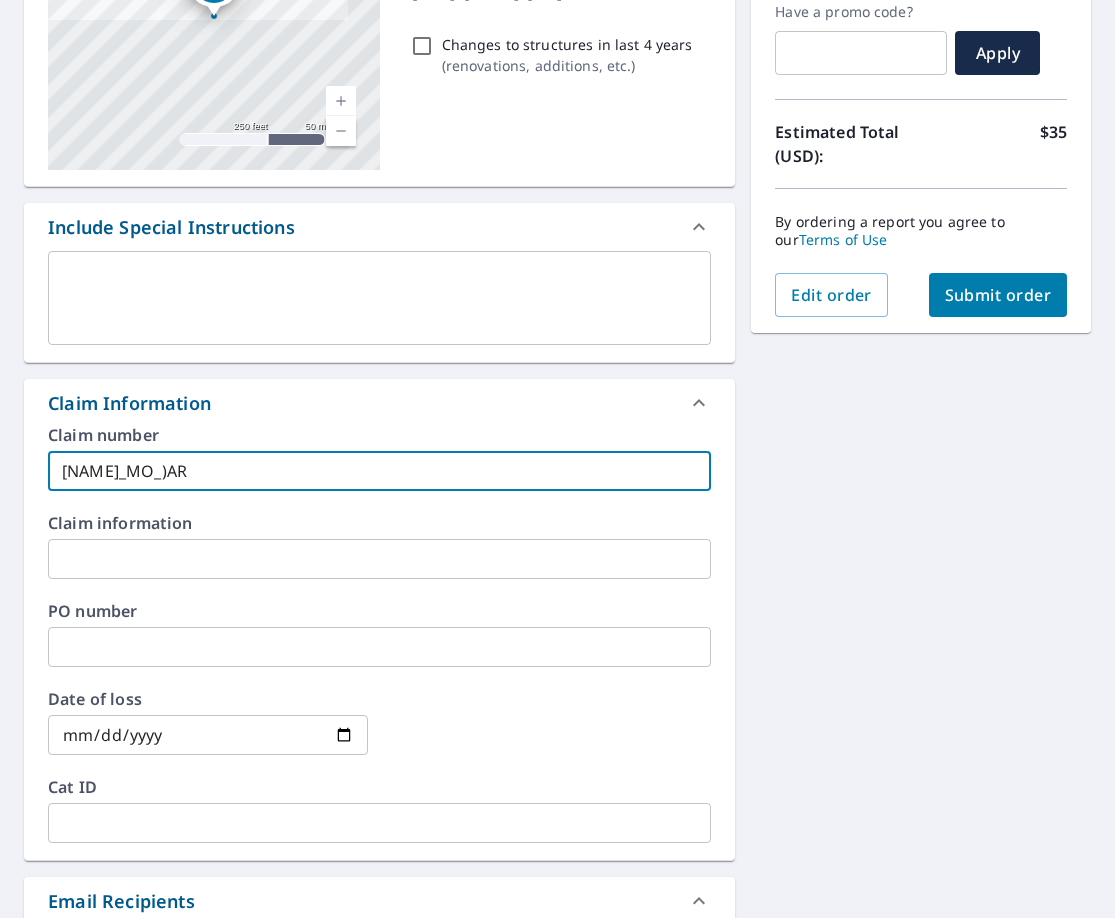 type on "Guida_MO_)A" 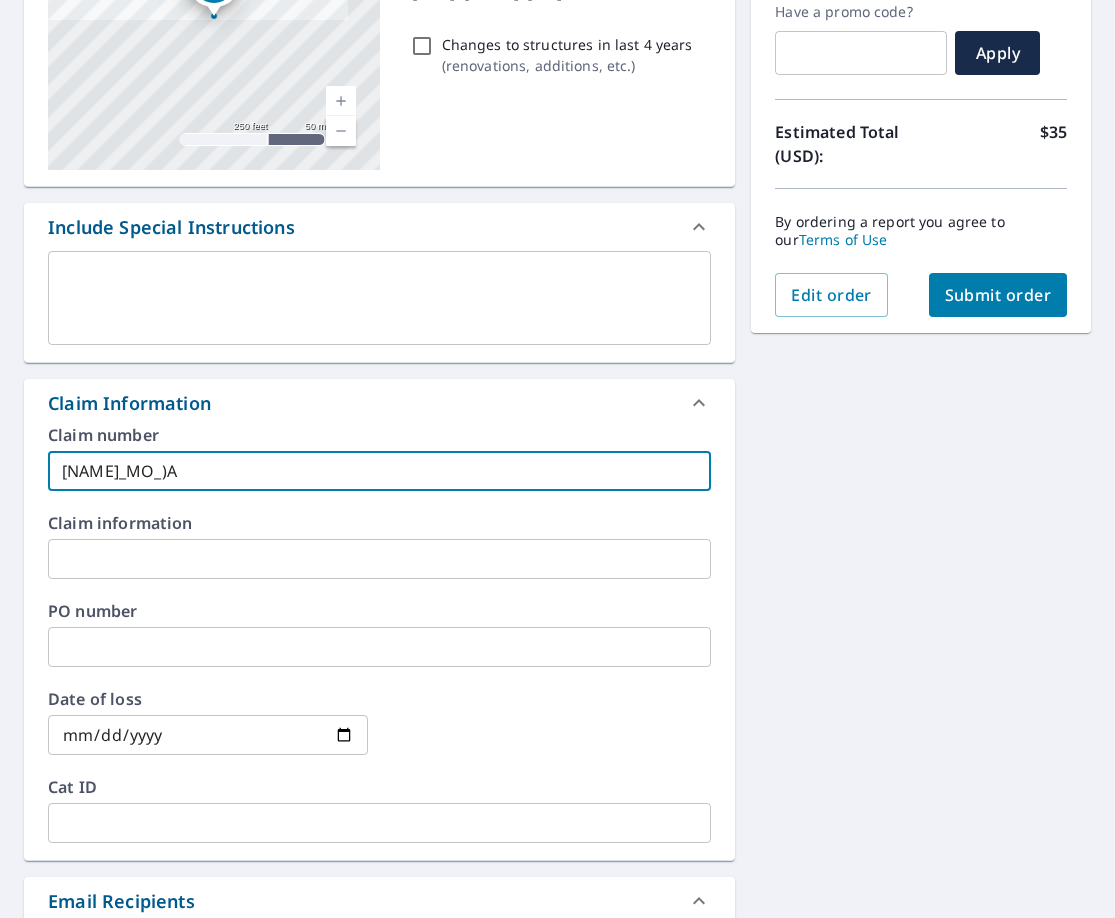 type on "Guida_MO_)" 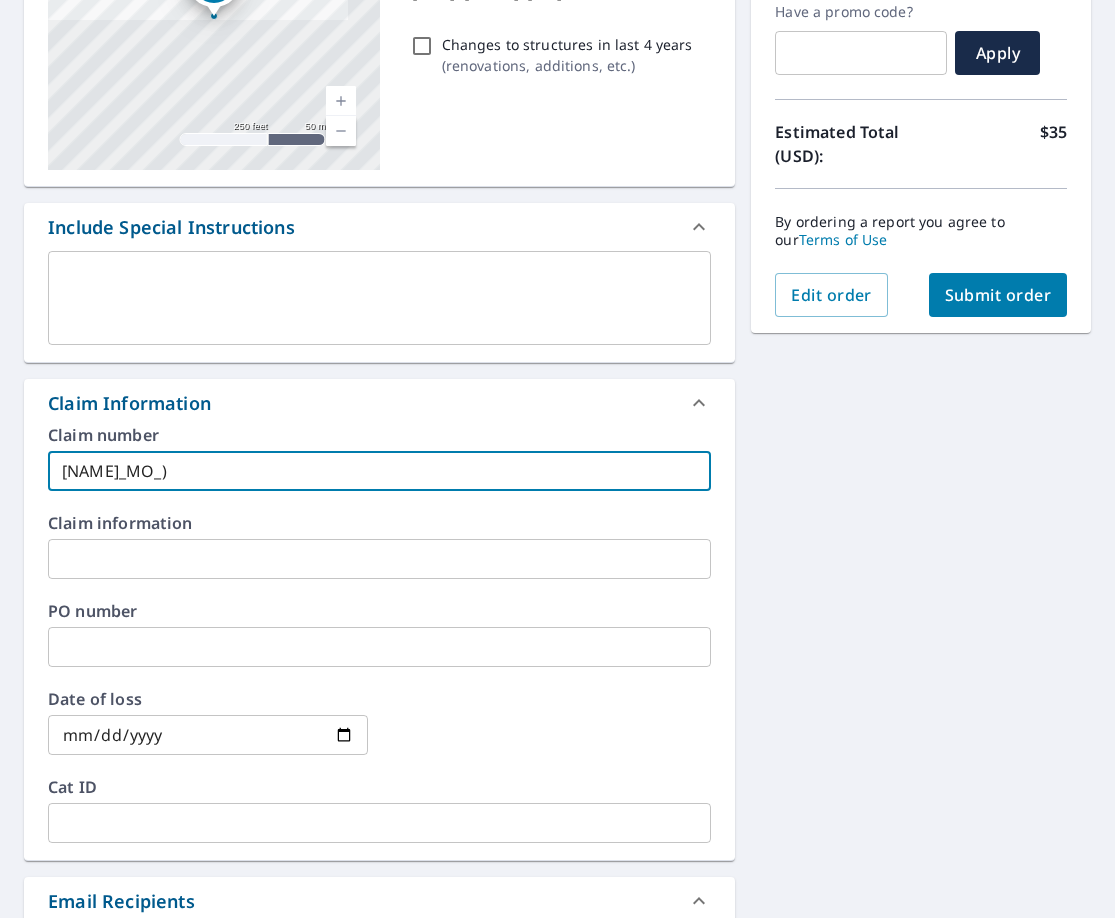 type on "Guida_MO_" 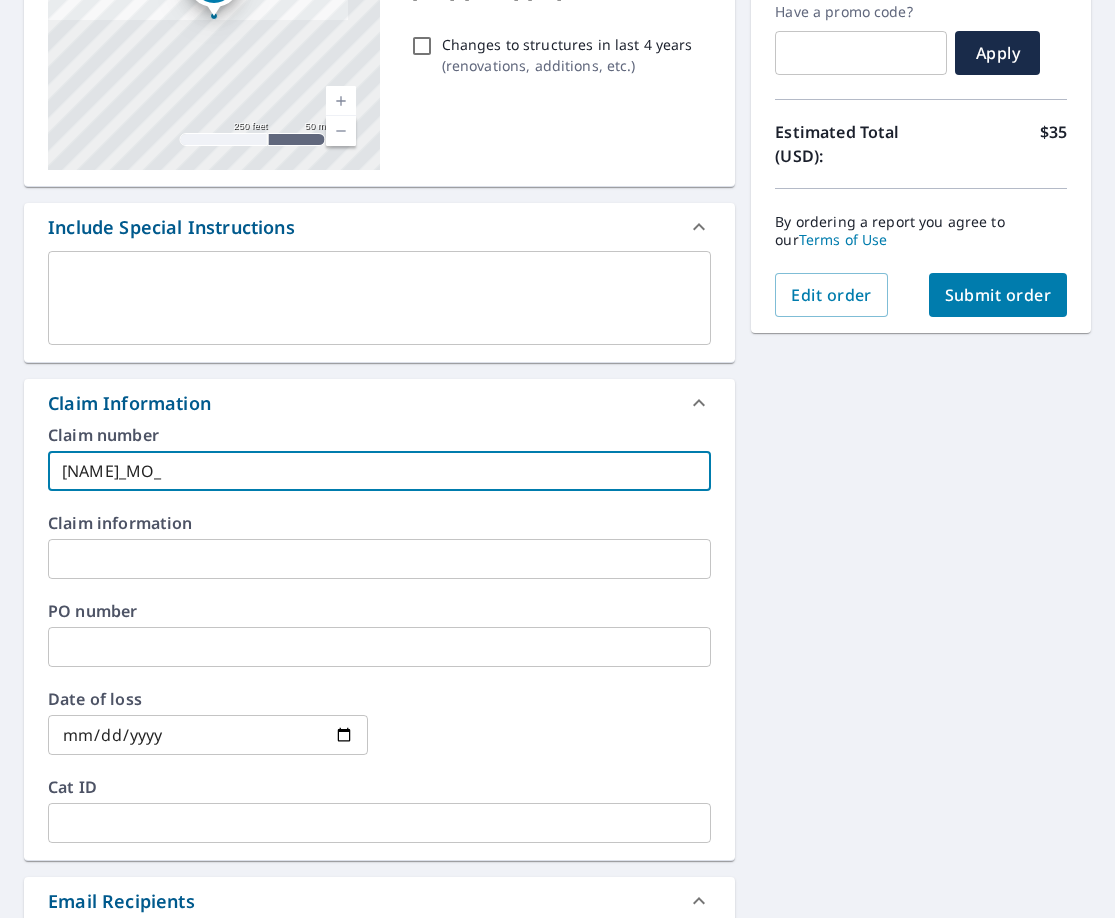 type on "Guida_MO_A" 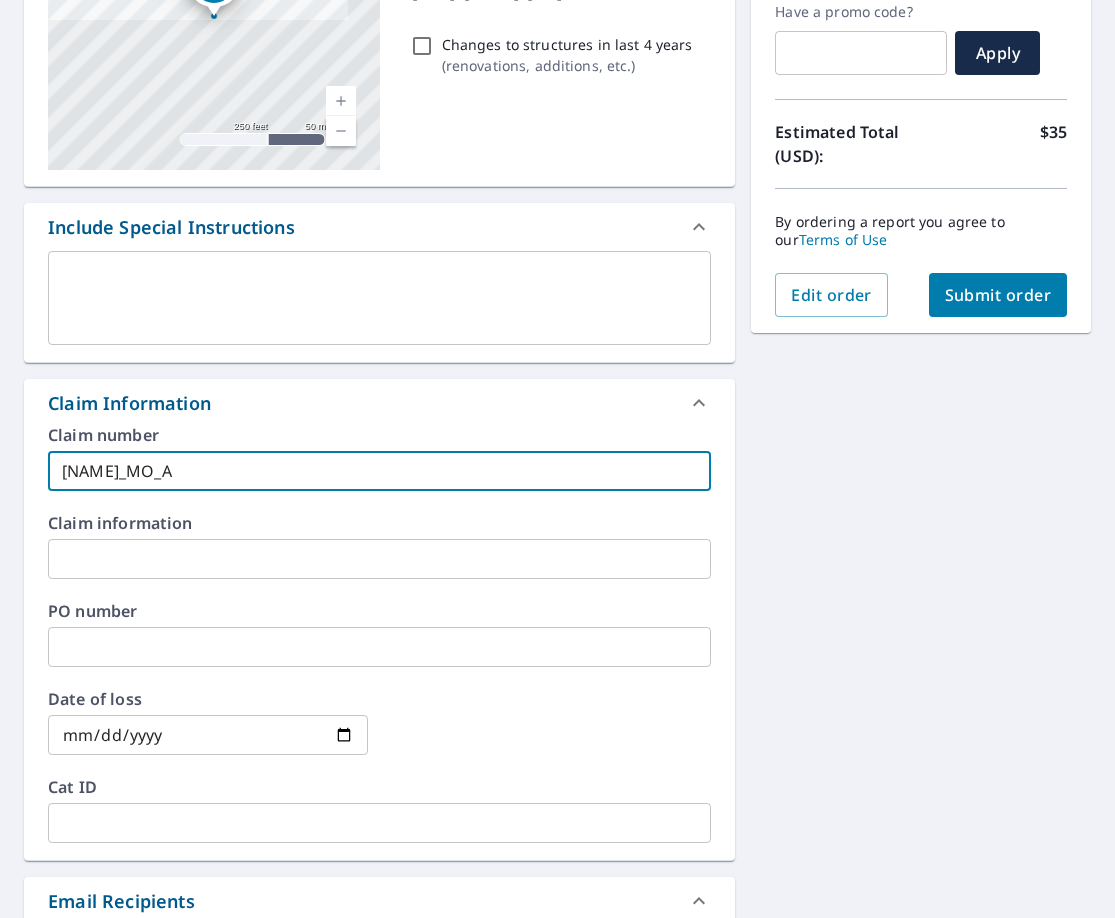 type on "Guida_MO_AR" 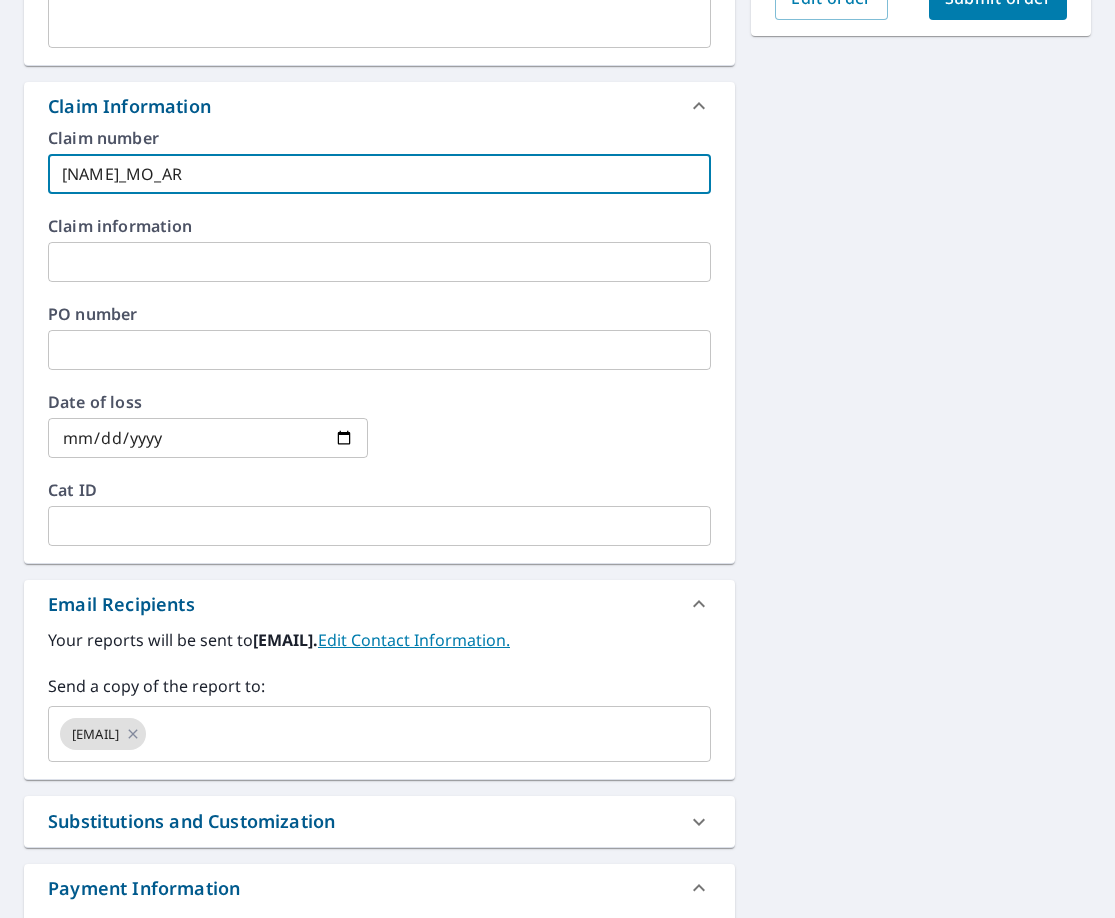 scroll, scrollTop: 643, scrollLeft: 0, axis: vertical 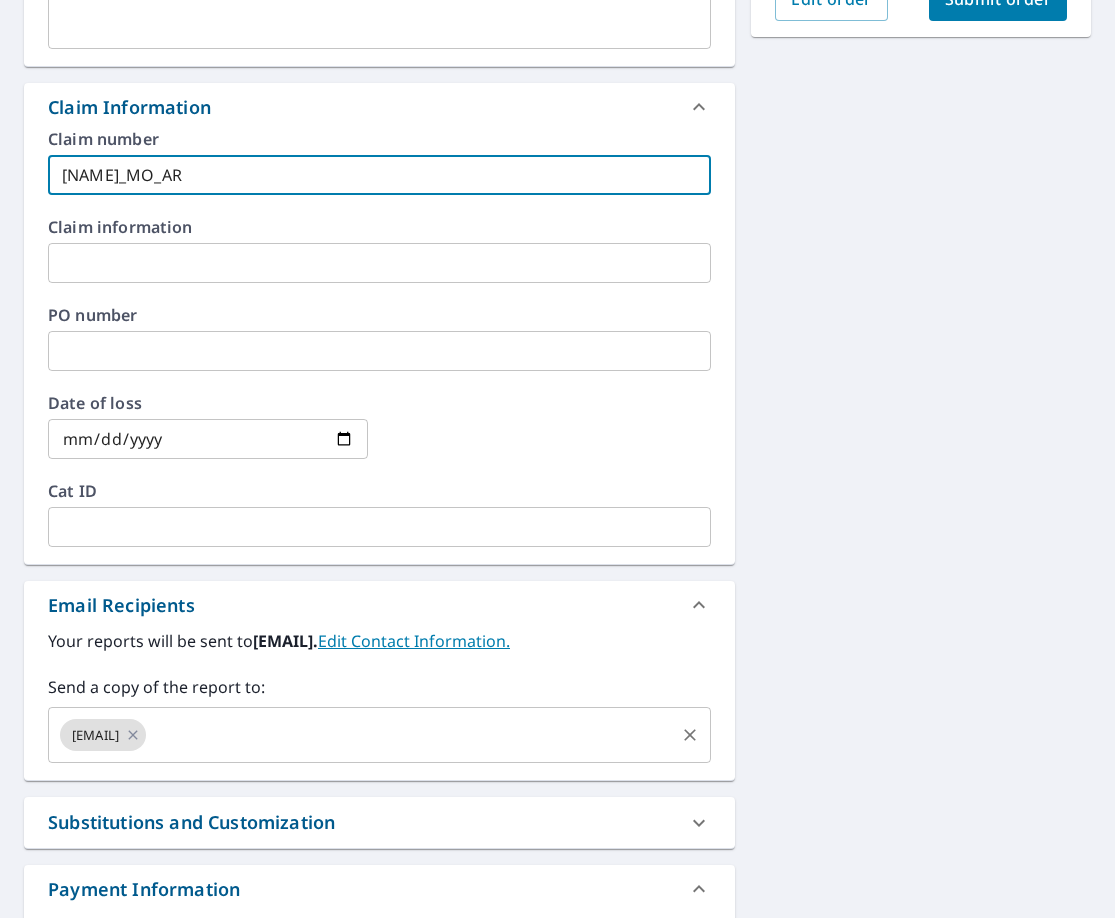 type on "Guida_MO_AR" 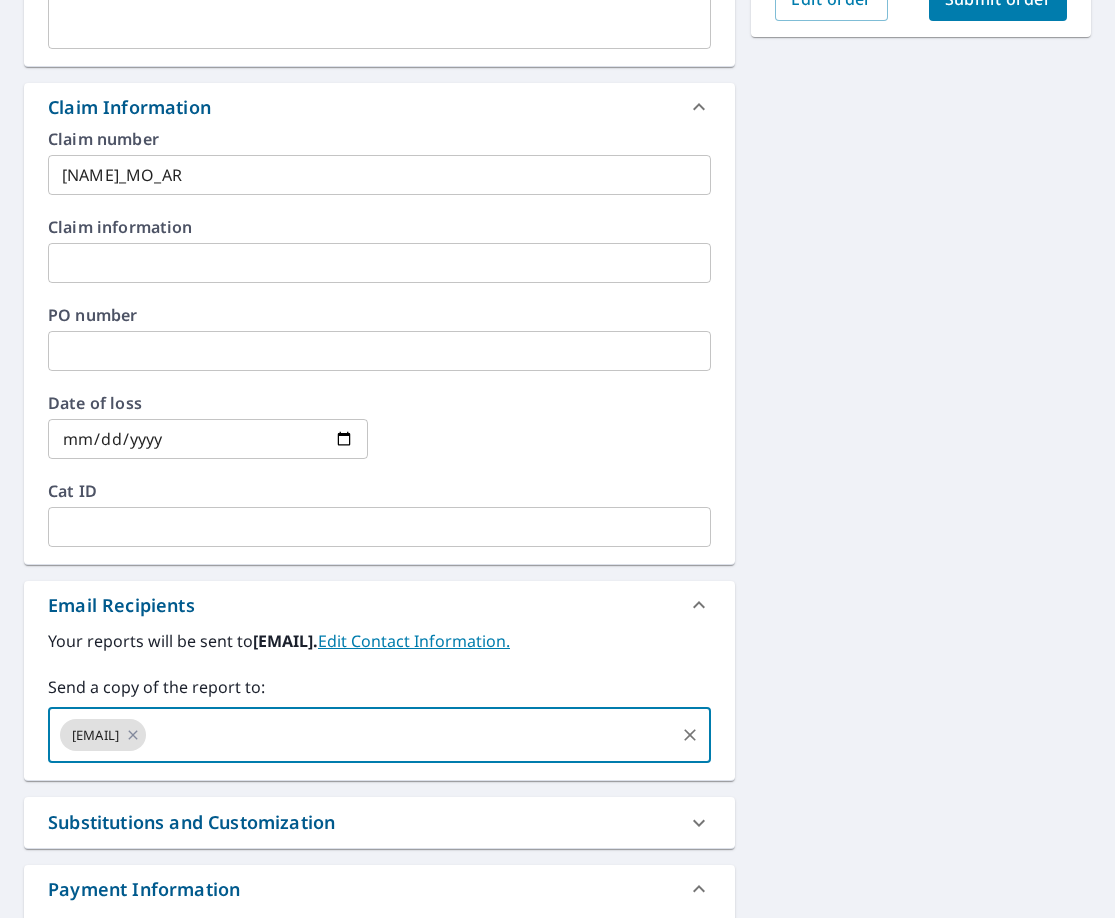 type on "[EMAIL]" 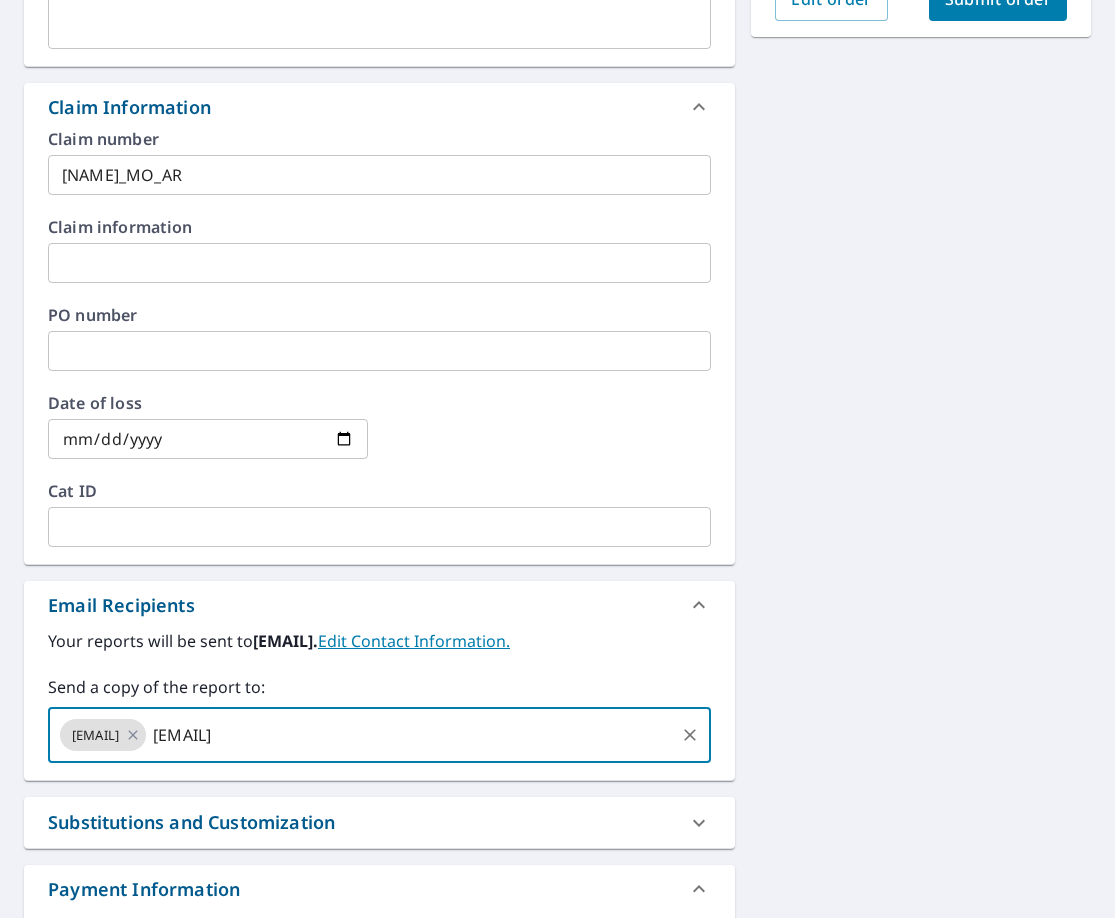 type 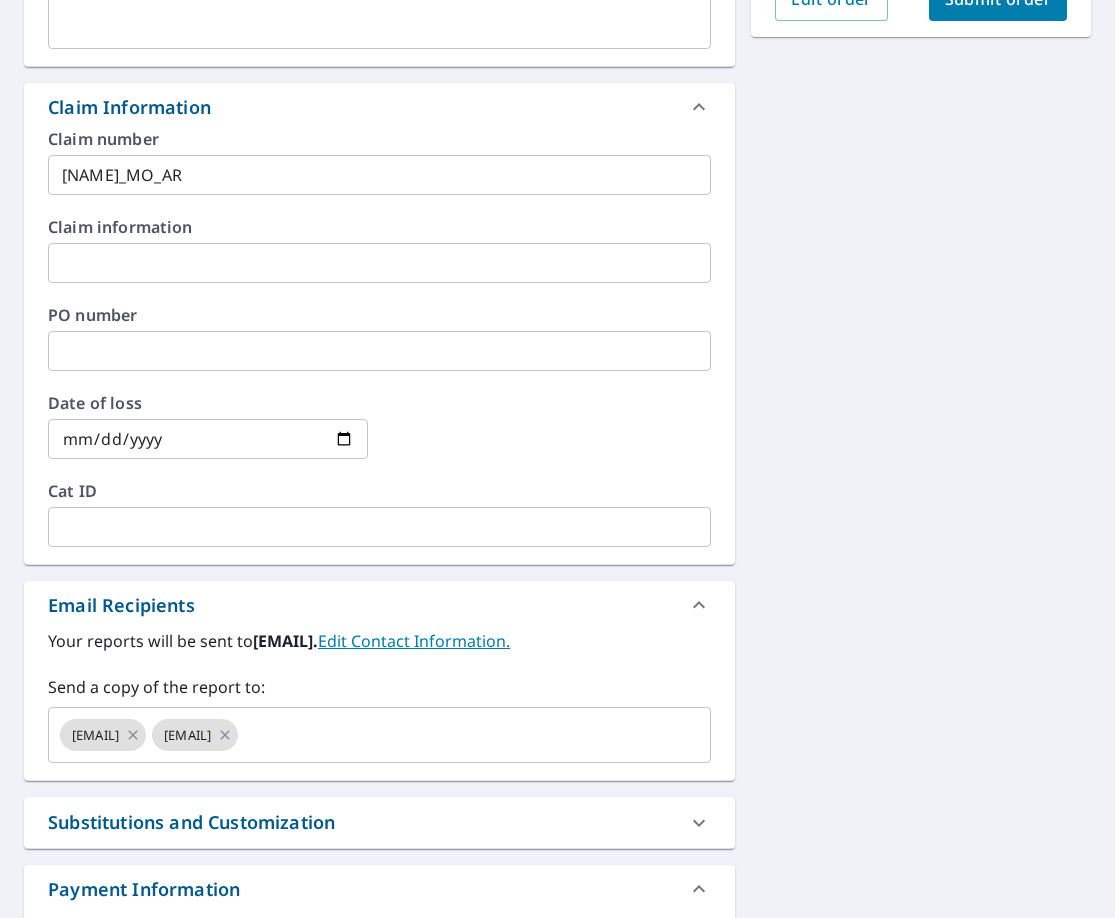 click on "46680 Hampton Dr Shelby Township, MI 48315 Aerial Road A standard road map Aerial A detailed look from above Labels Labels 250 feet 50 m © 2025 TomTom, © Vexcel Imaging, © 2025 Microsoft Corporation,  © OpenStreetMap Terms PROPERTY TYPE Residential BUILDING ID 46680 Hampton Dr, Shelby Township, MI, 48315 Changes to structures in last 4 years ( renovations, additions, etc. ) Include Special Instructions x ​ Claim Information Claim number Guida_MO_AR ​ Claim information ​ PO number ​ Date of loss ​ Cat ID ​ Email Recipients Your reports will be sent to  zsill31@gmail.com.  Edit Contact Information. Send a copy of the report to: cpatnode24@aol.com mike@roofing-mills.com ​ Substitutions and Customization Roof measurement report substitutions If a Premium Report is unavailable send me an Extended Coverage 3D Report: Yes No Ask If an Extended Coverage 3D Report is unavailable send me an Extended Coverage 2D Report: Yes No Ask Yes No Ask Additional Report Formats (Not available for all reports) DXF" at bounding box center [557, 275] 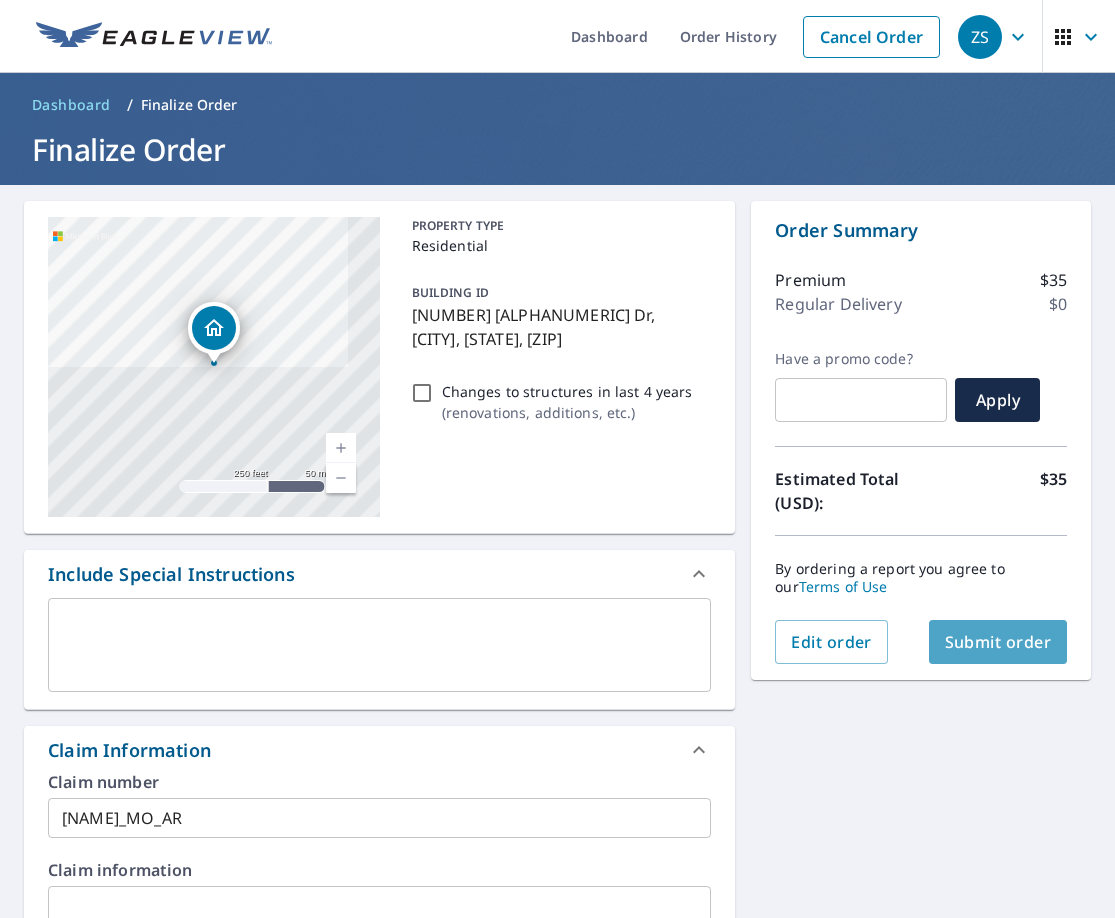 click on "Submit order" at bounding box center [998, 642] 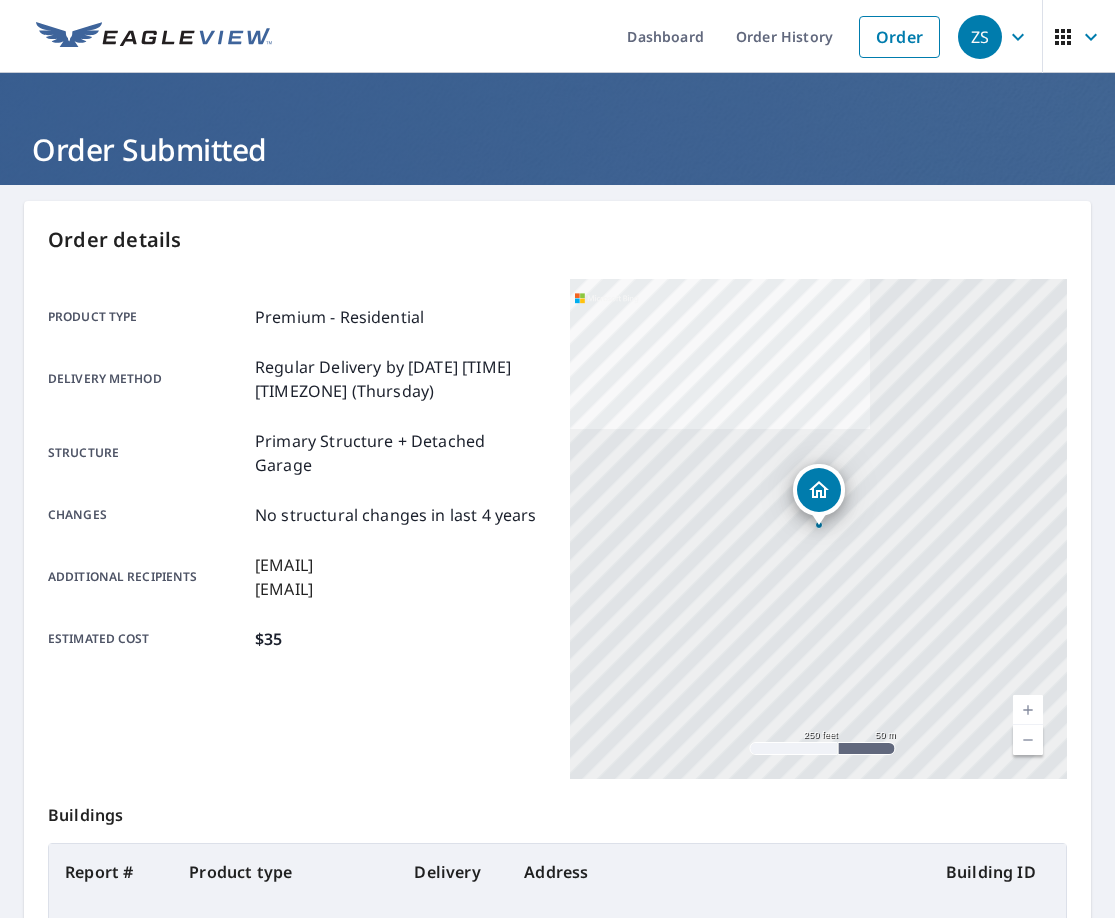 click on "Product type Premium - Residential Delivery method Regular Delivery by 8/7/2025 7:39 PM PT (Thursday) Structure Primary Structure + Detached Garage Changes No structural changes in last 4 years Additional recipients cpatnode24@aol.com mike@roofing-mills.com Estimated cost $35" at bounding box center (297, 529) 